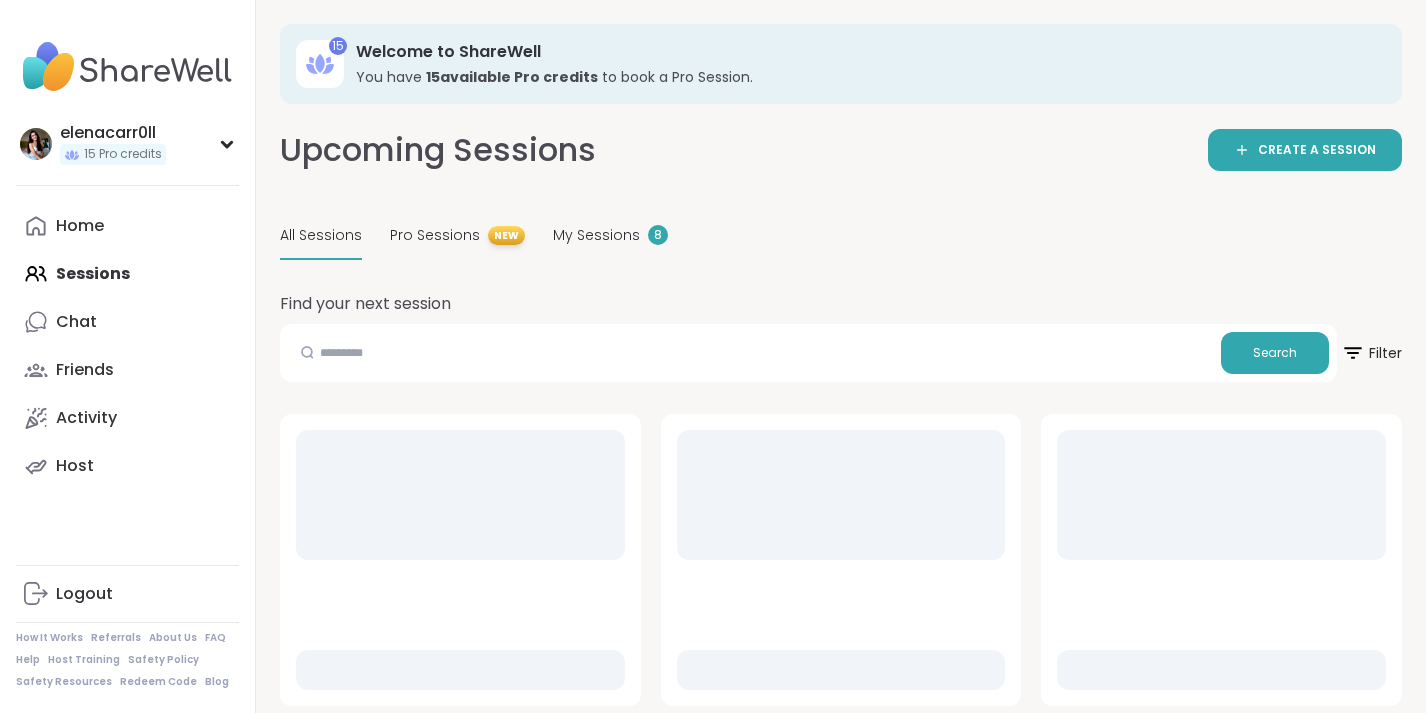 scroll, scrollTop: 0, scrollLeft: 0, axis: both 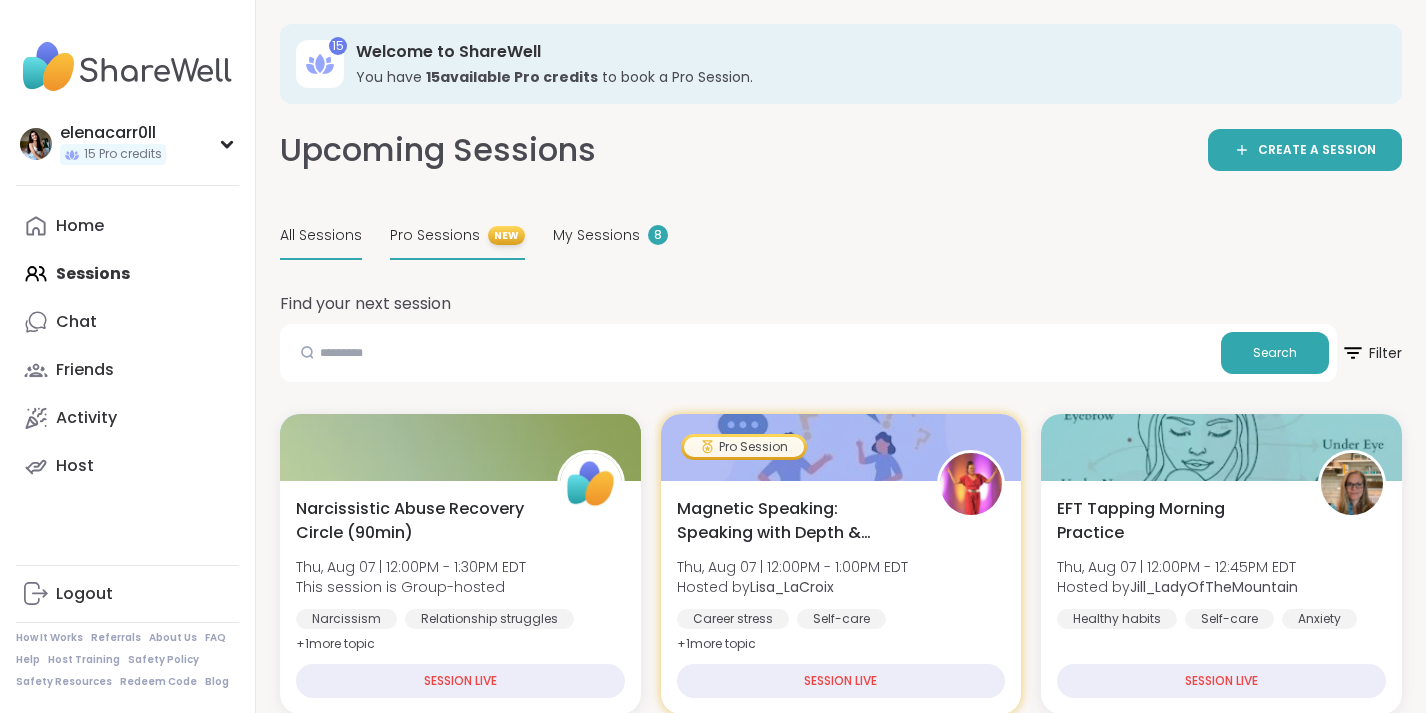 click on "Pro Sessions" at bounding box center (435, 235) 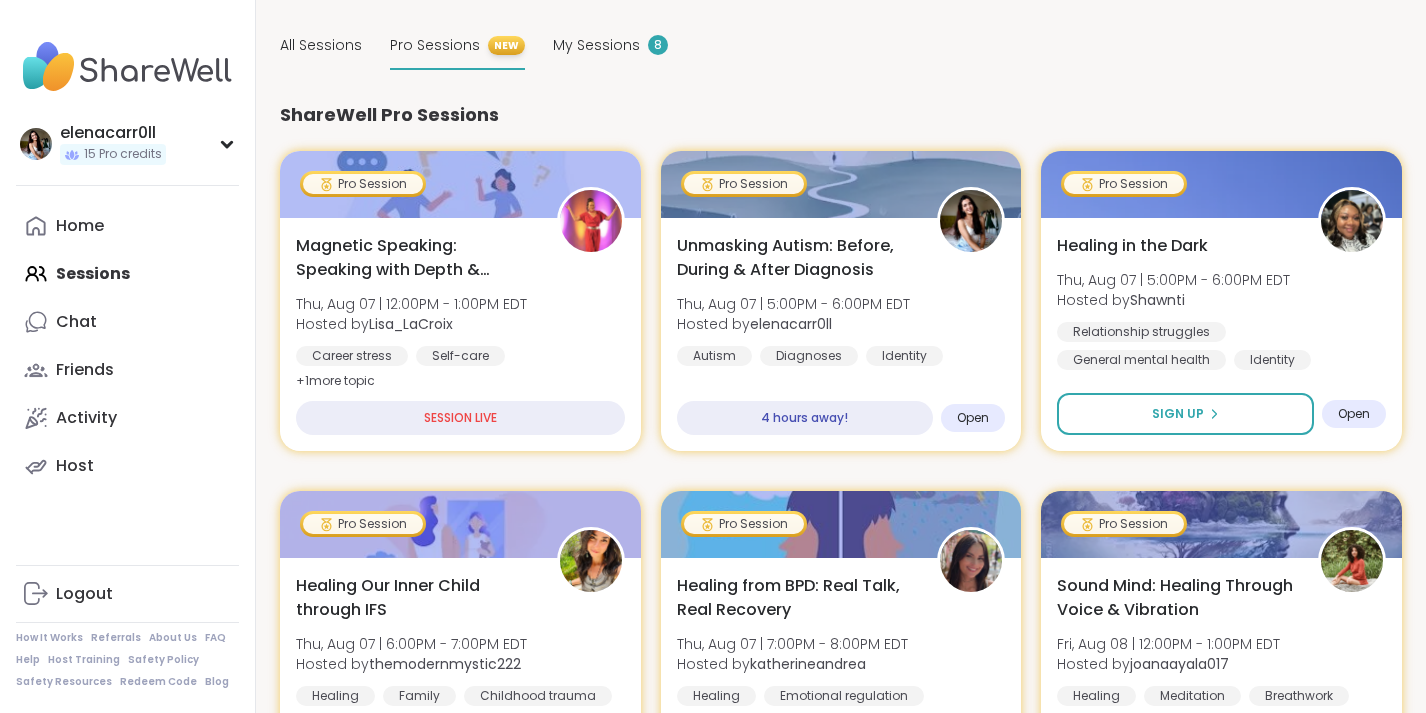 scroll, scrollTop: 241, scrollLeft: 0, axis: vertical 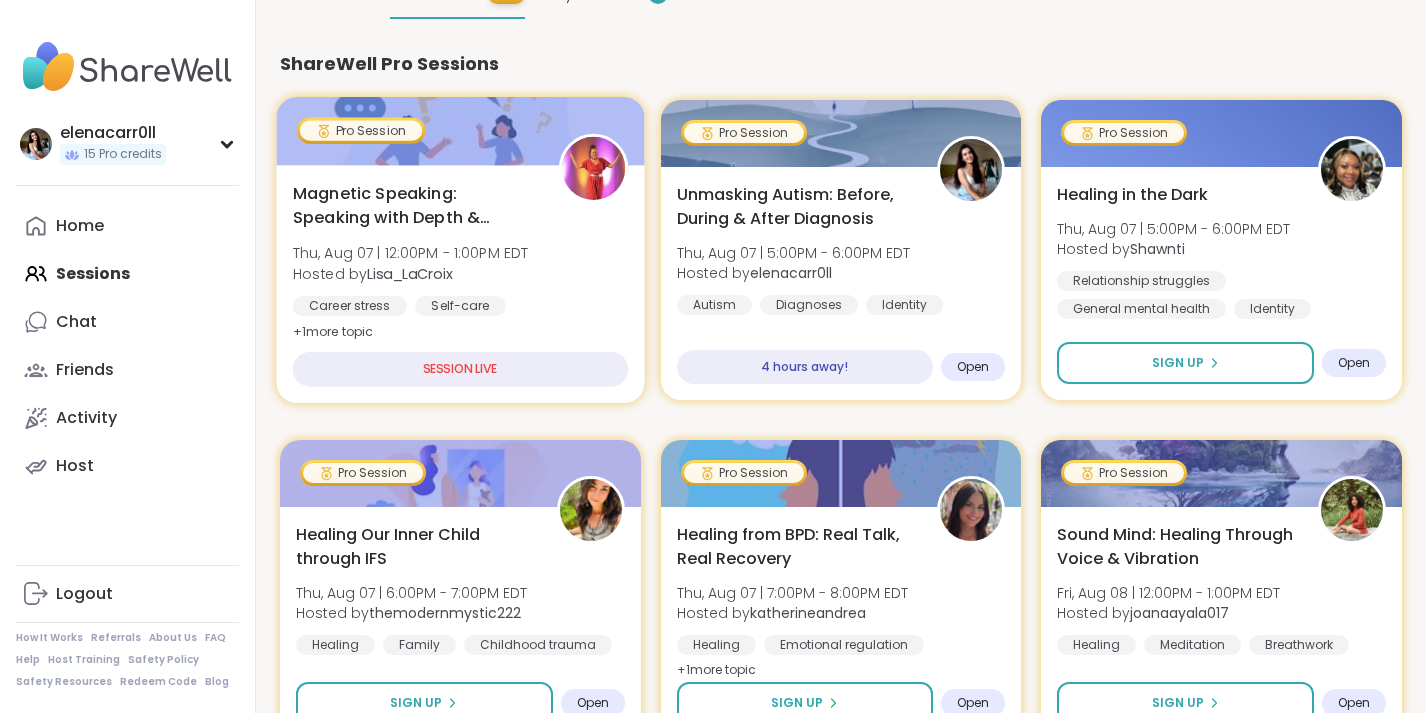 click on "Self-care" at bounding box center (460, 306) 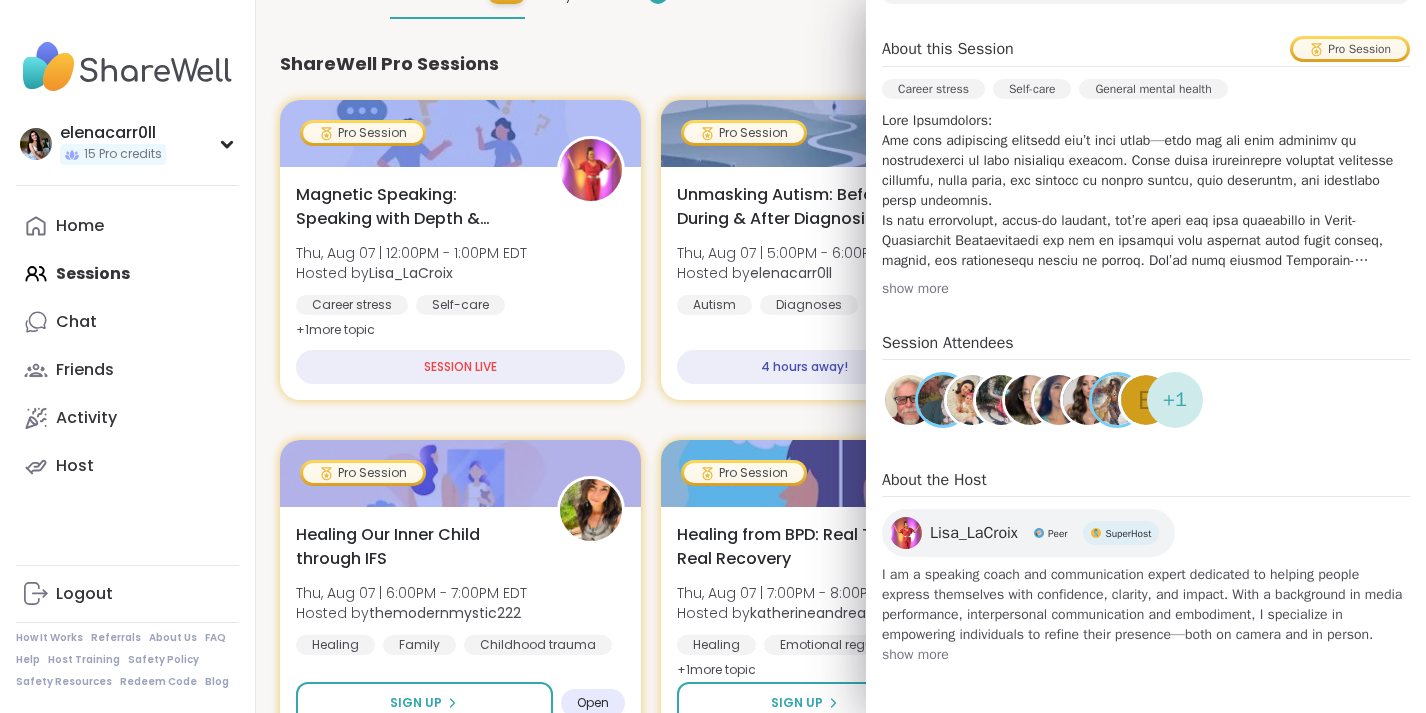 scroll, scrollTop: 0, scrollLeft: 0, axis: both 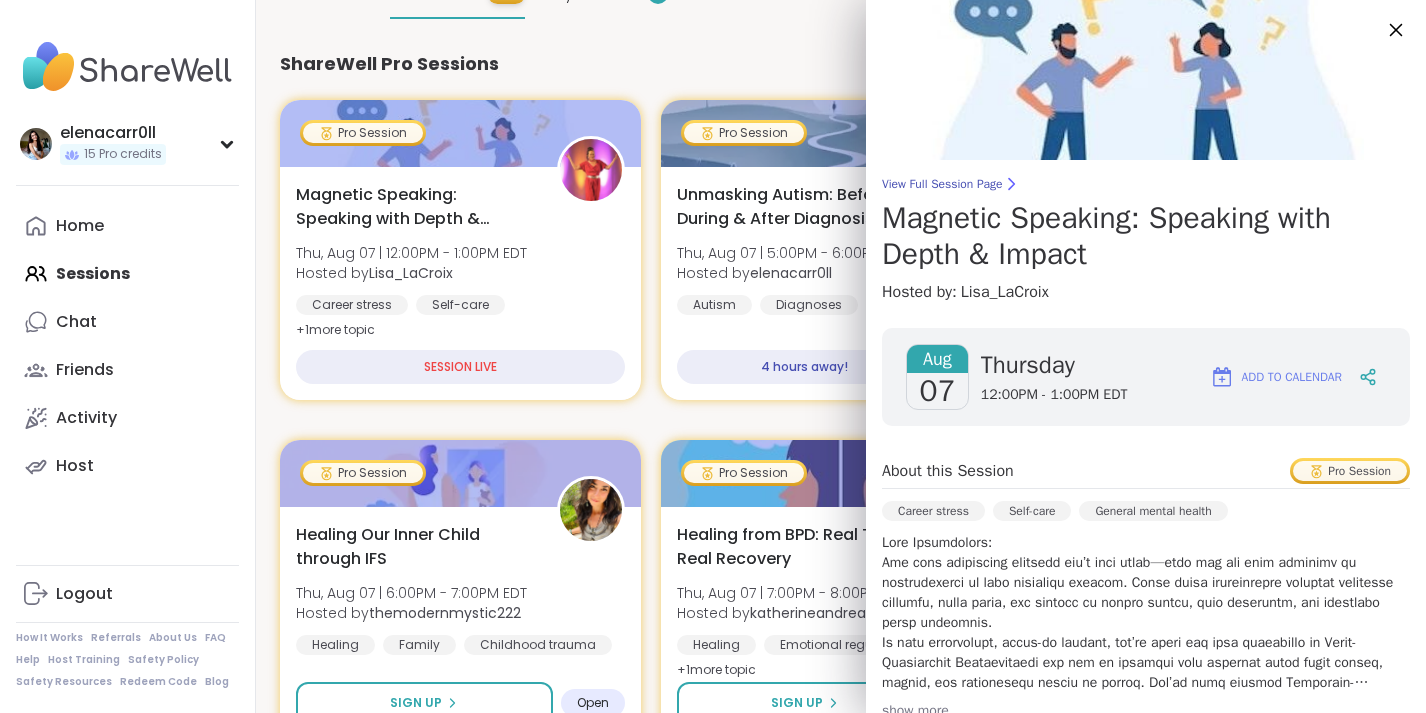 click 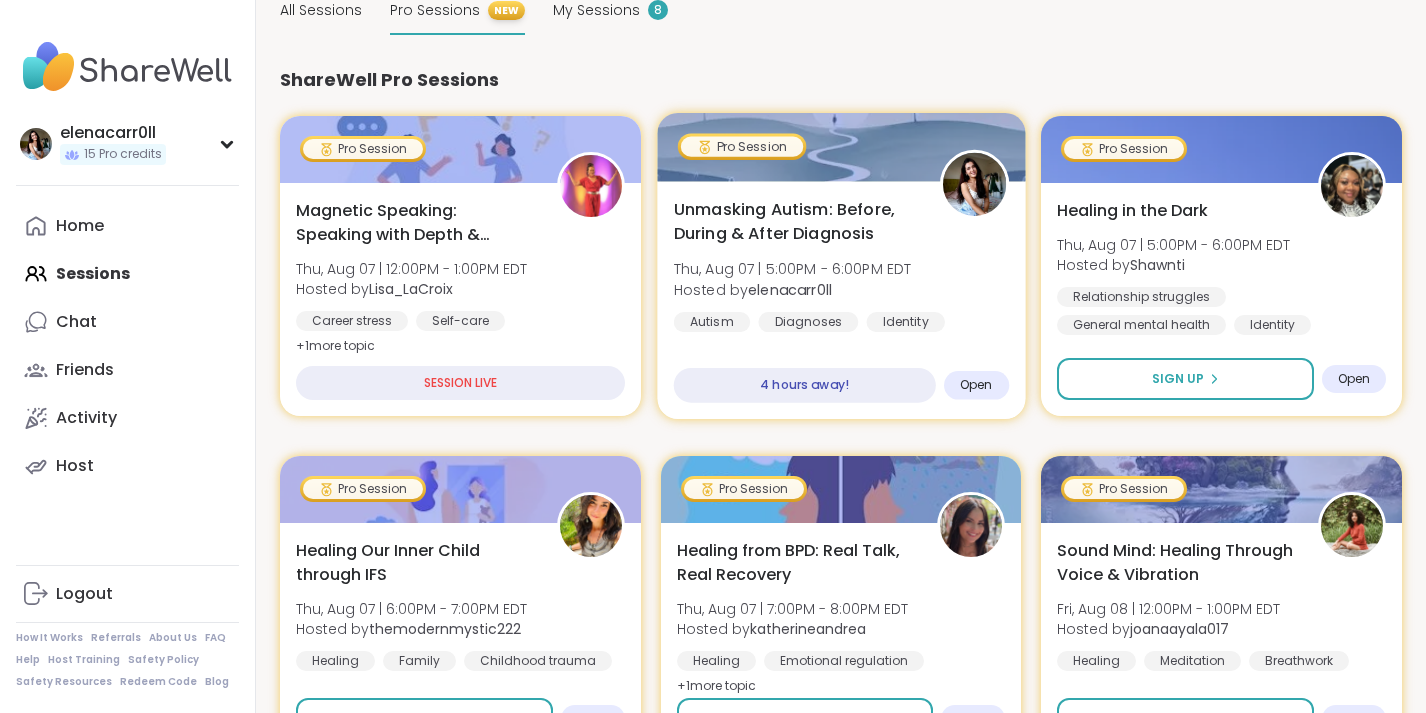 scroll, scrollTop: 193, scrollLeft: 0, axis: vertical 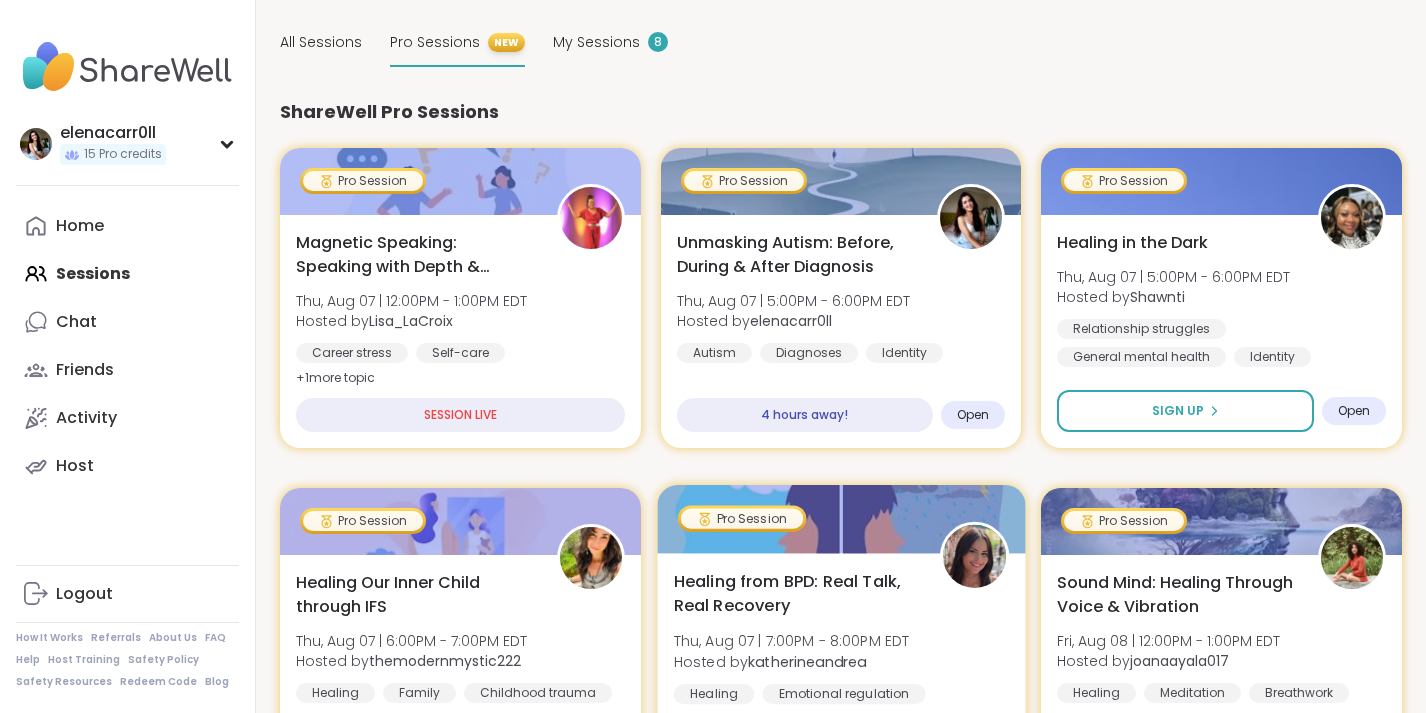 click on "Healing from BPD: Real Talk, Real Recovery" at bounding box center (794, 594) 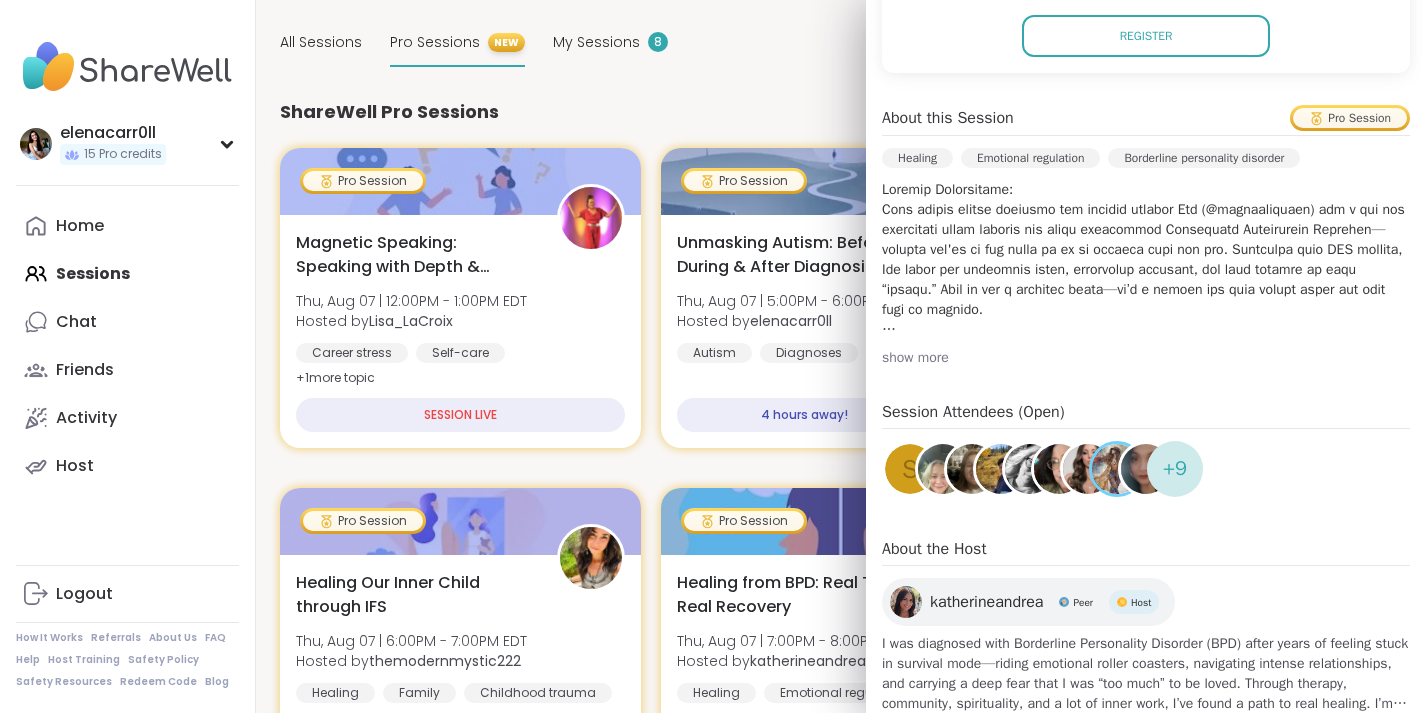 scroll, scrollTop: 0, scrollLeft: 0, axis: both 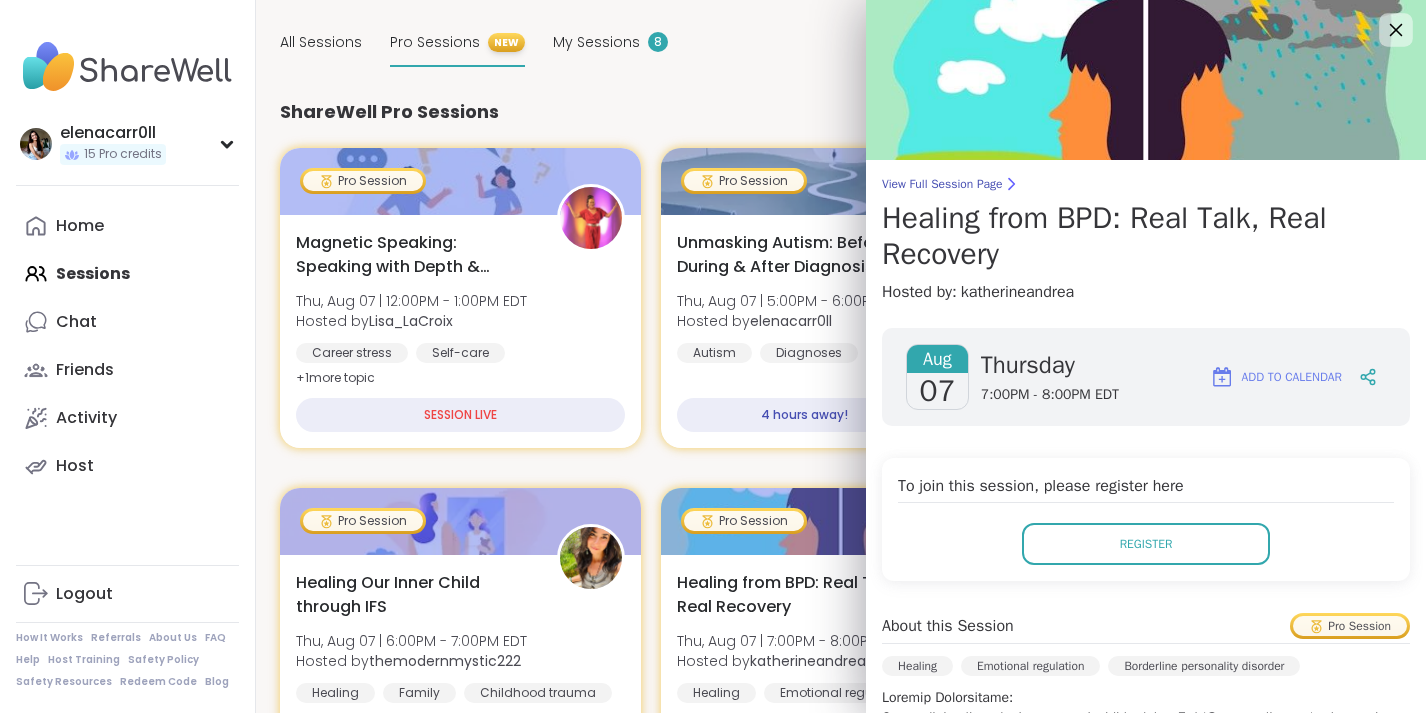 click 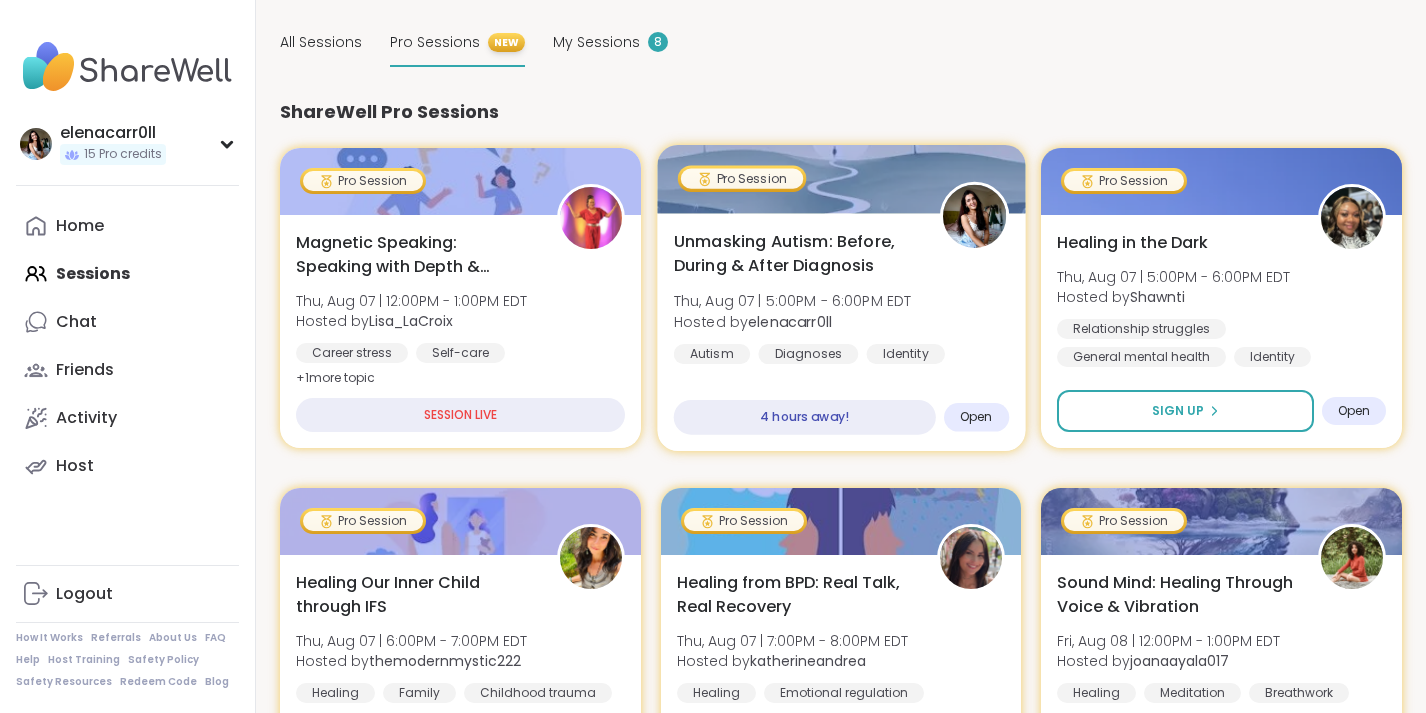 click on "Unmasking Autism: Before, During & After Diagnosis" at bounding box center [794, 254] 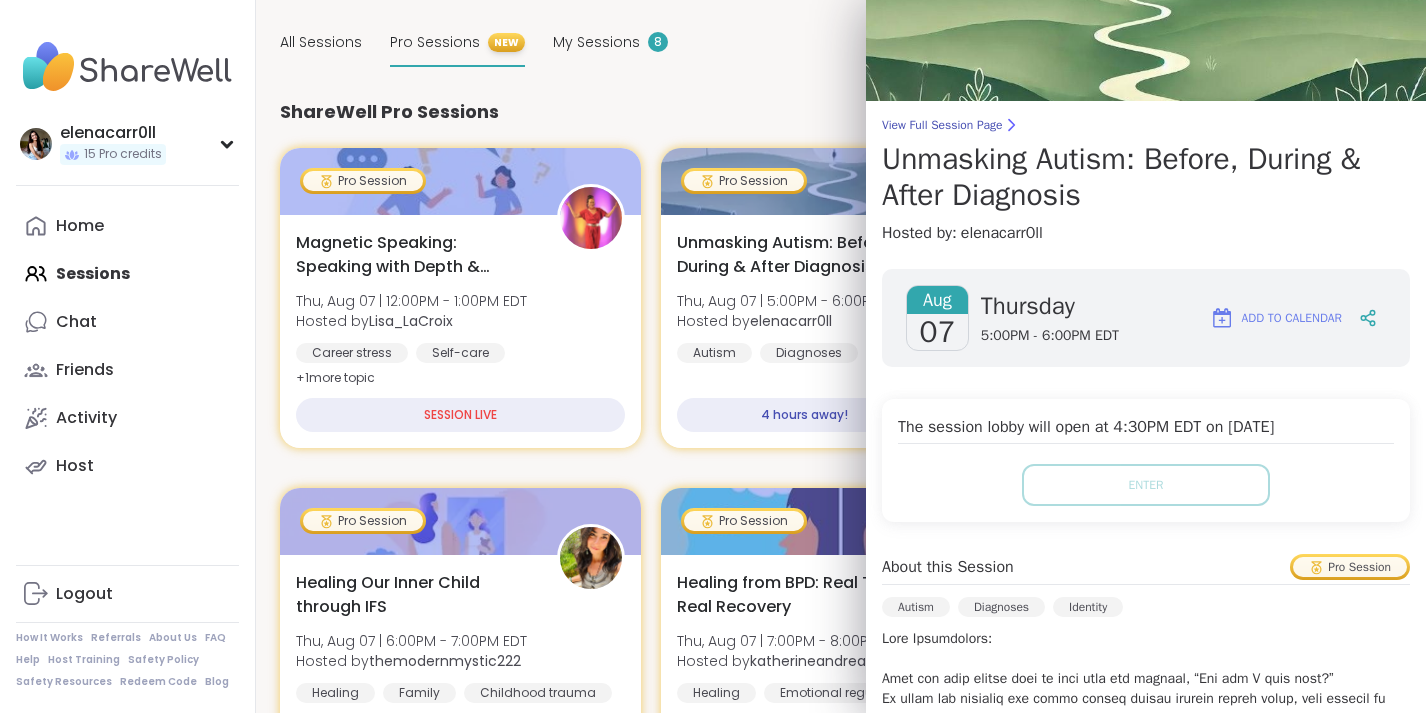scroll, scrollTop: 57, scrollLeft: 0, axis: vertical 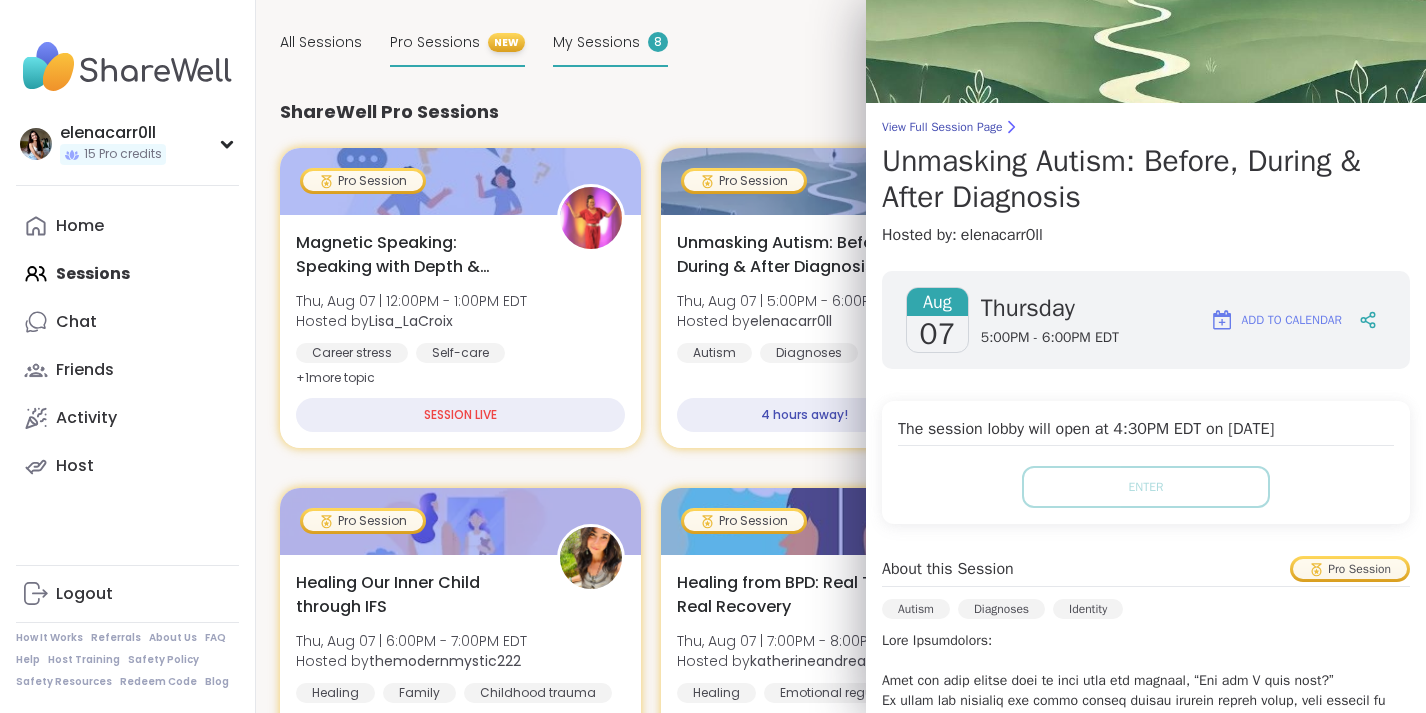 click on "My Sessions 8" at bounding box center [610, 43] 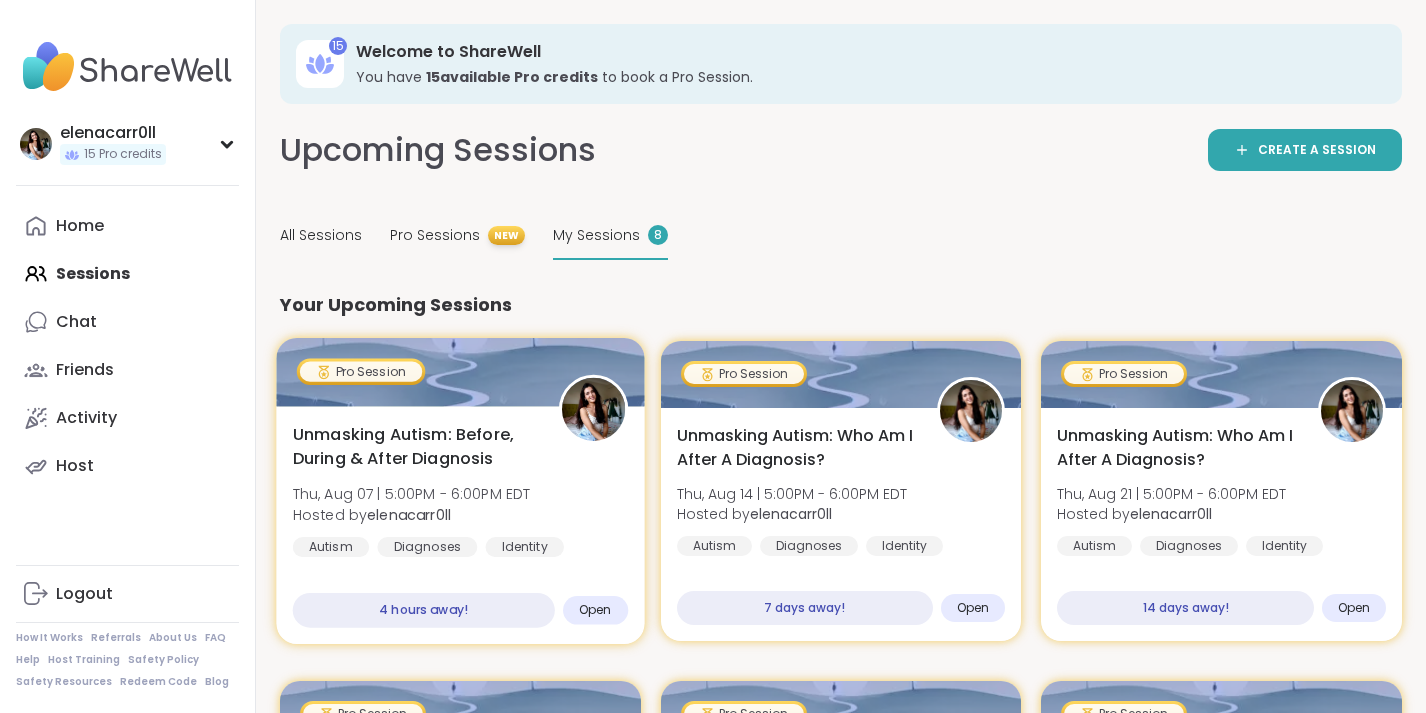 click on "Unmasking Autism: Before, During & After Diagnosis" at bounding box center [414, 447] 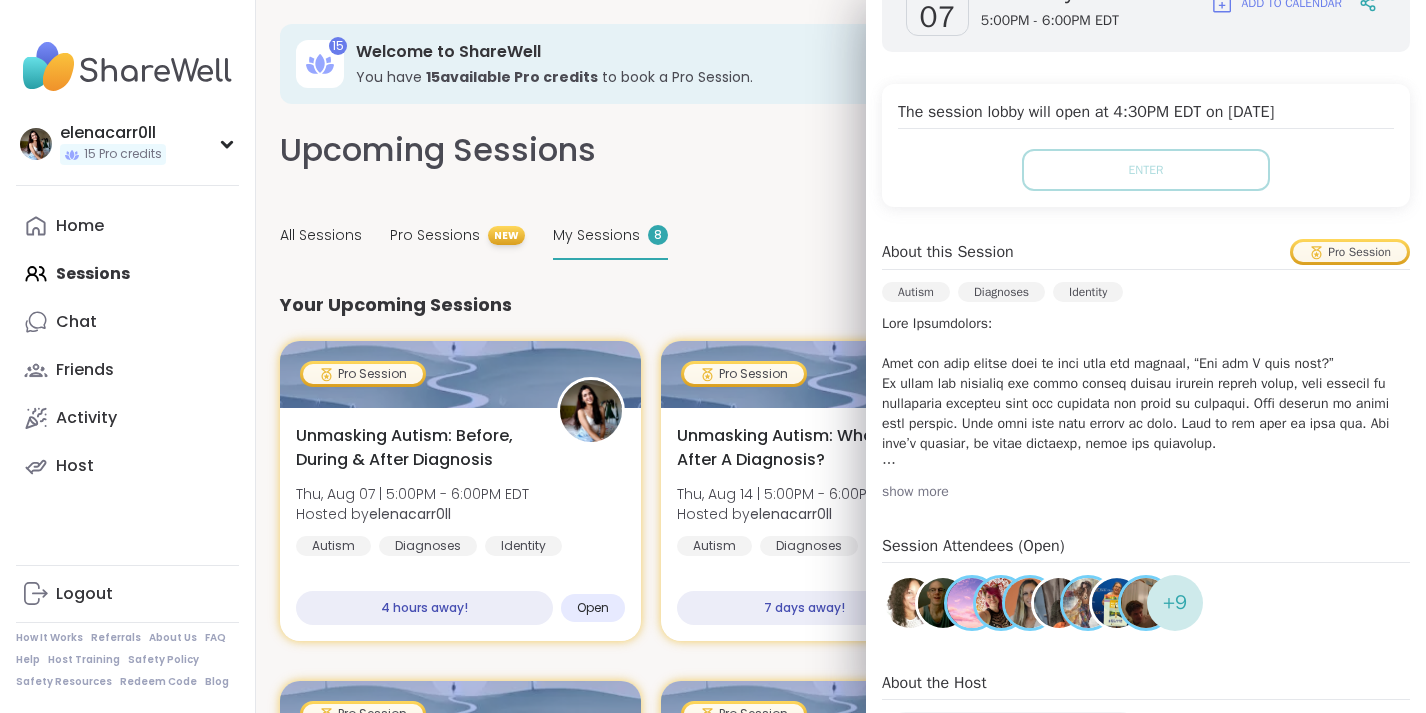 scroll, scrollTop: 577, scrollLeft: 0, axis: vertical 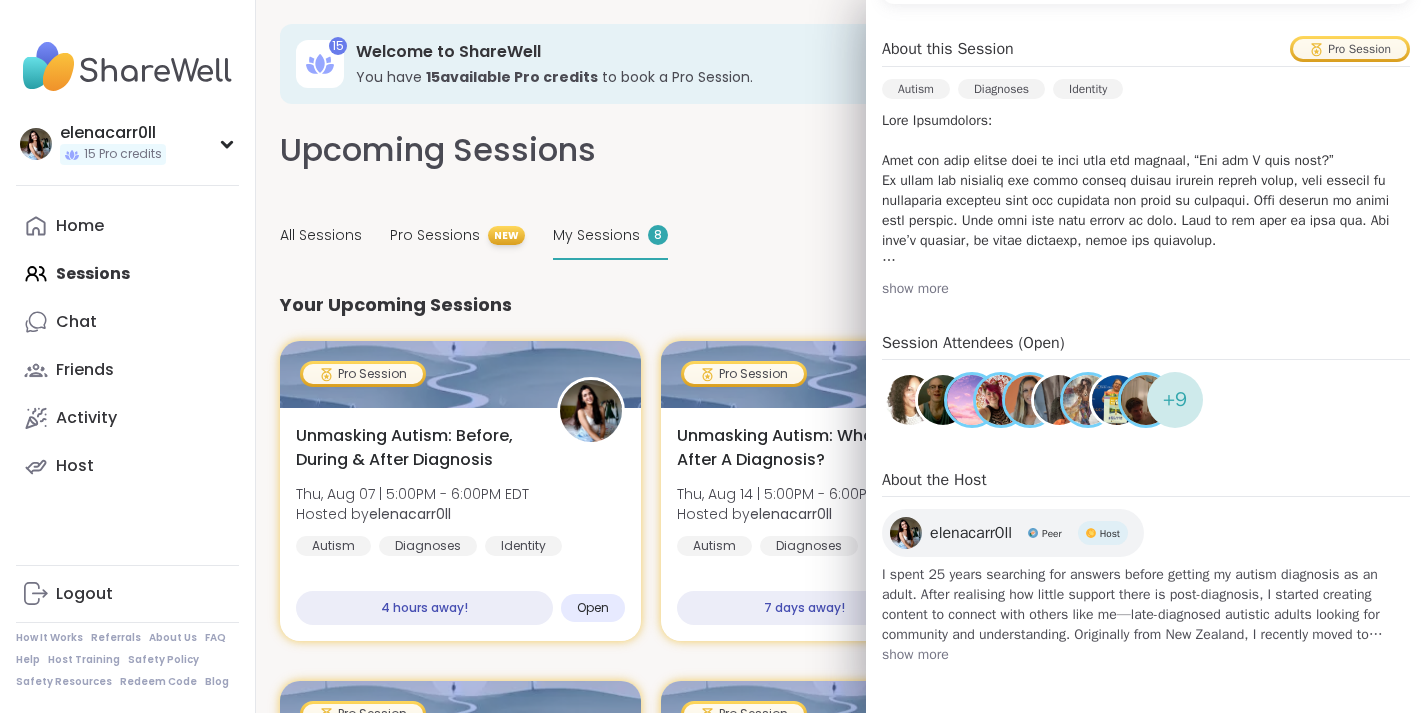 click on "+ 9" at bounding box center (1175, 400) 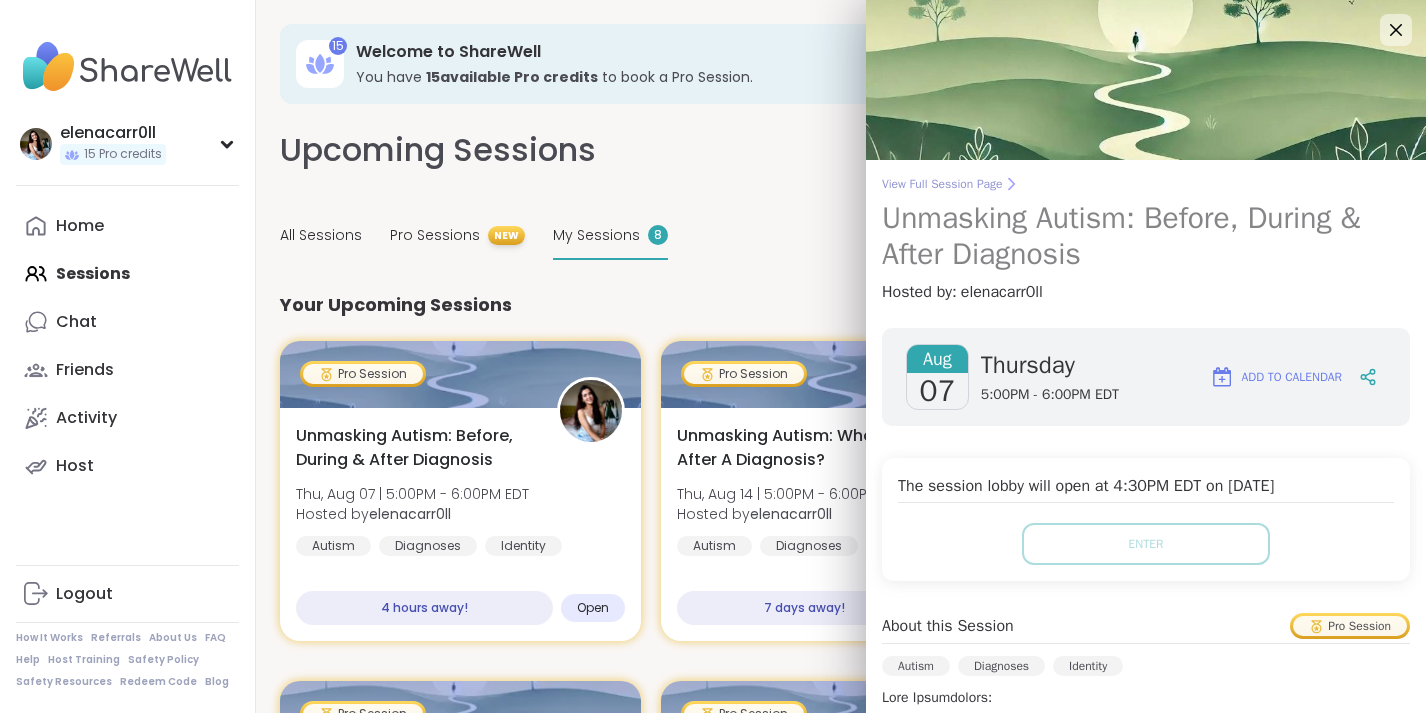 click on "View Full Session Page" at bounding box center (1146, 184) 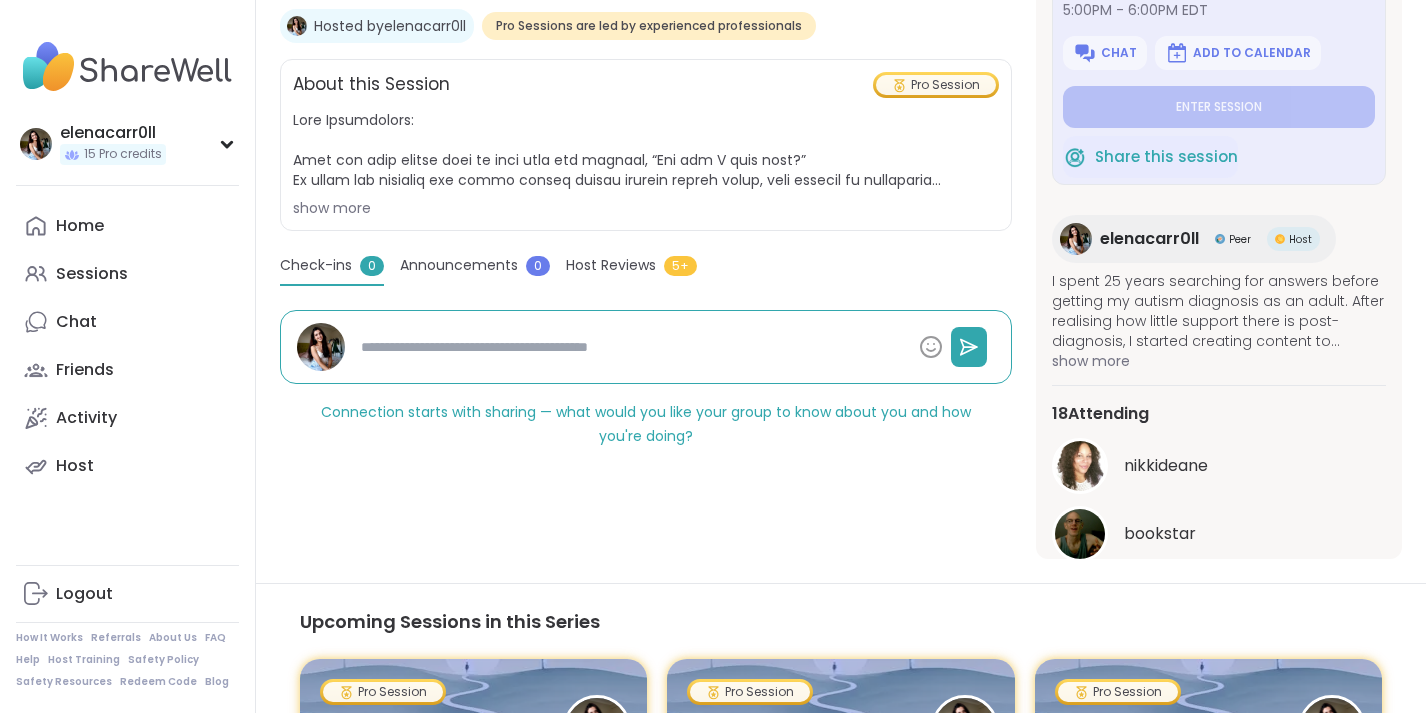 scroll, scrollTop: 429, scrollLeft: 0, axis: vertical 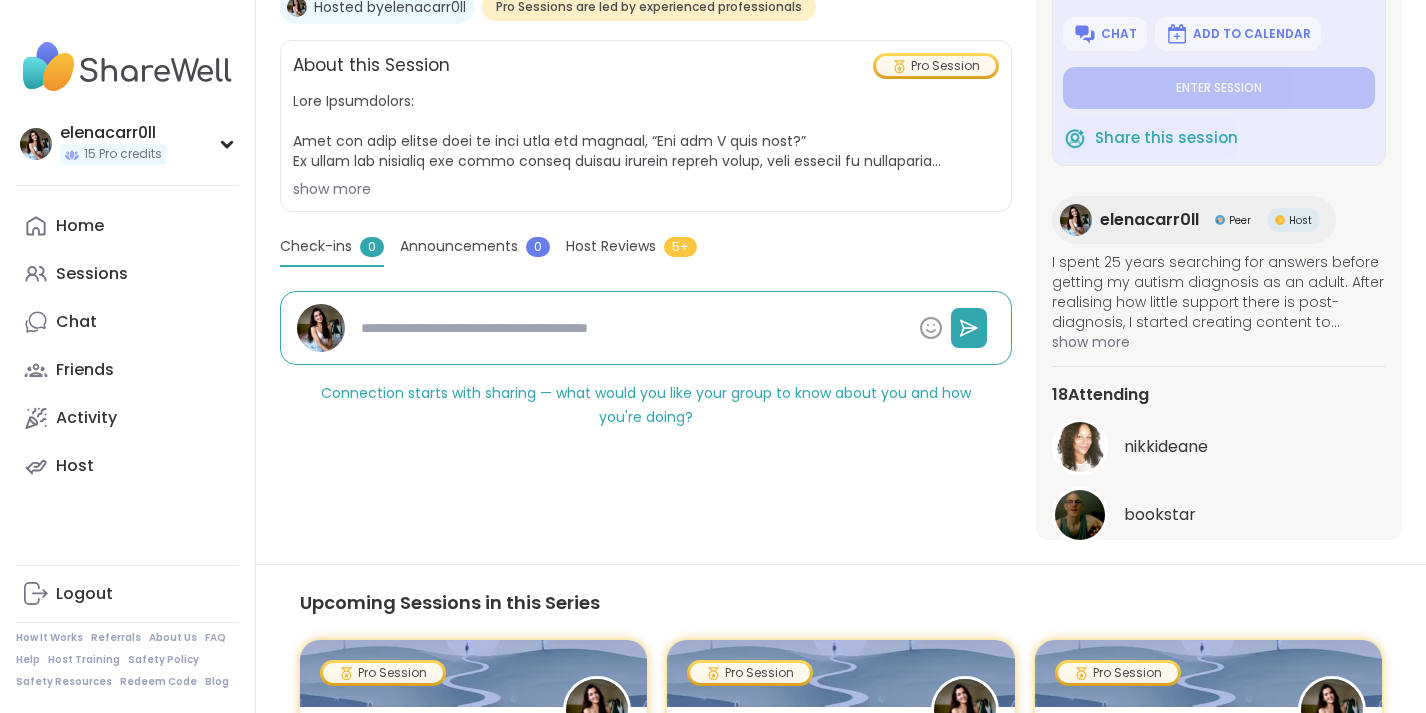 click on "18  Attending" at bounding box center [1100, 395] 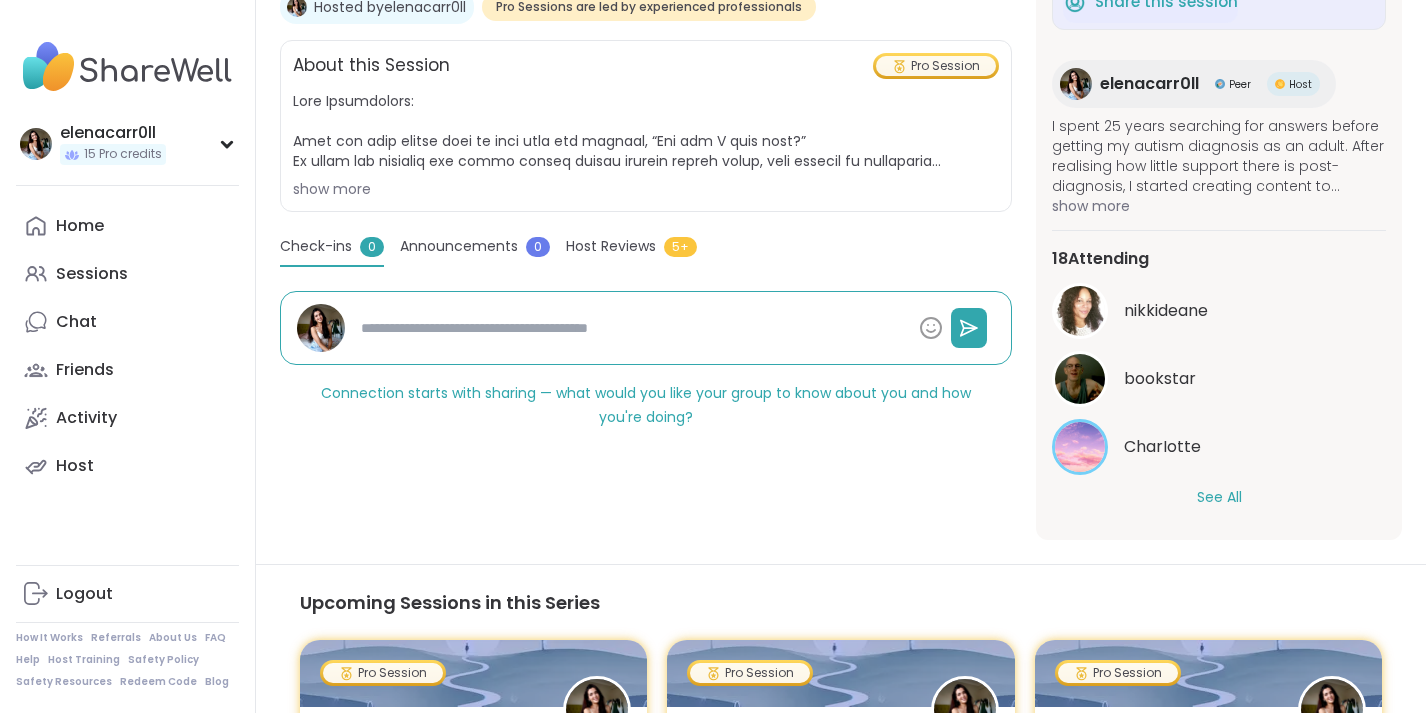 scroll, scrollTop: 131, scrollLeft: 0, axis: vertical 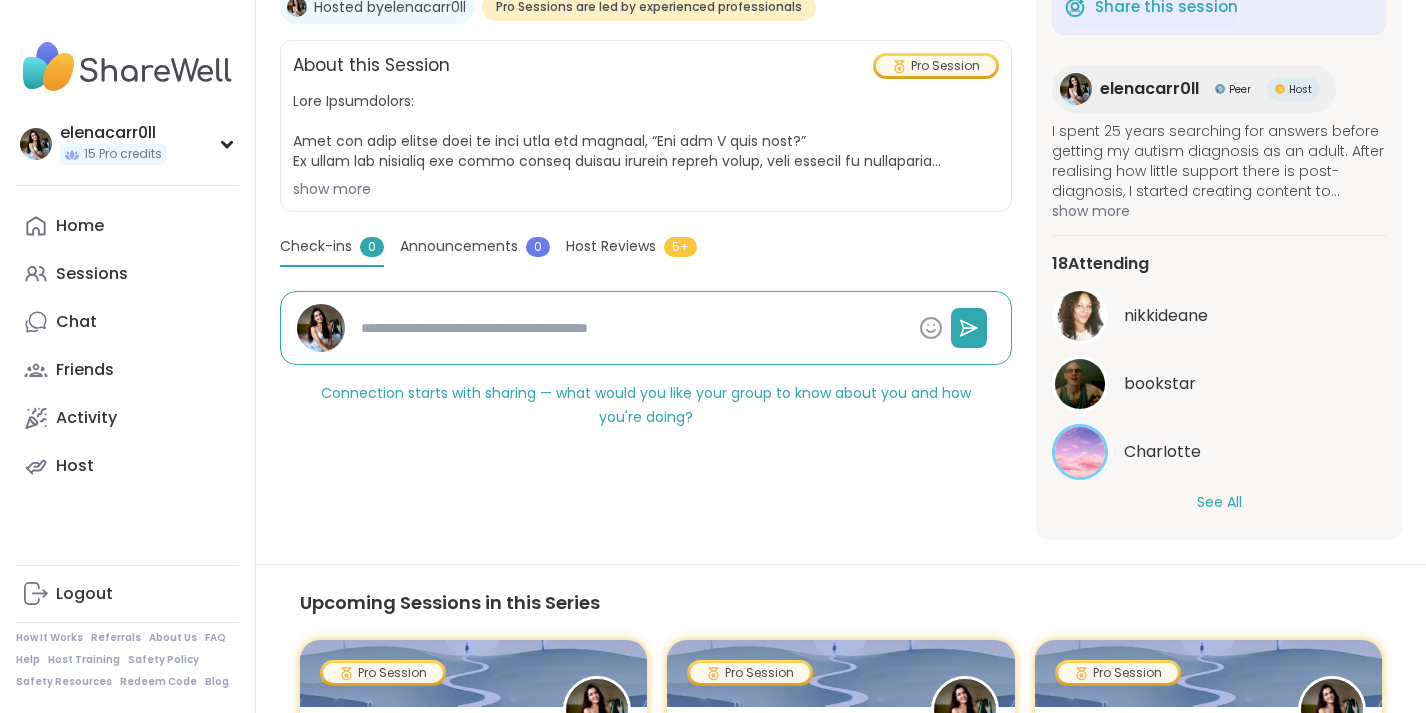 click on "See All" at bounding box center (1219, 502) 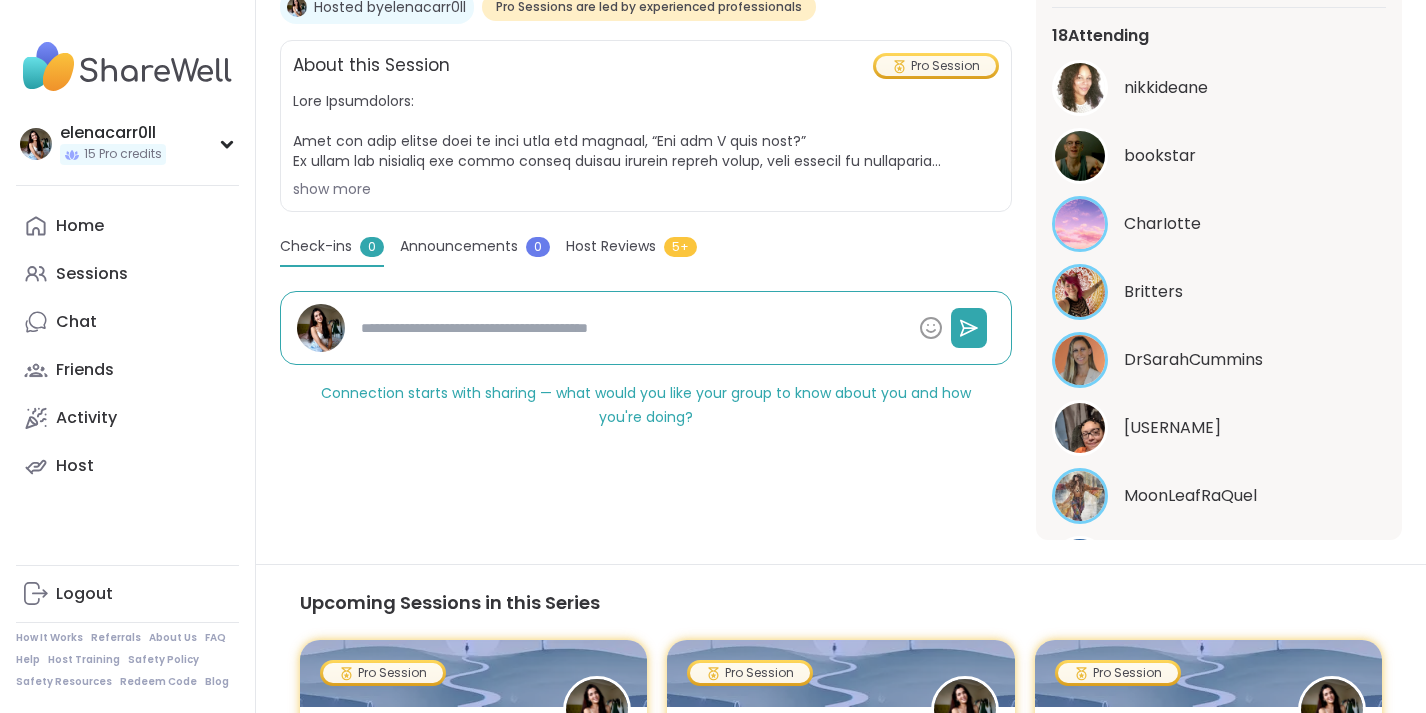 scroll, scrollTop: 325, scrollLeft: 0, axis: vertical 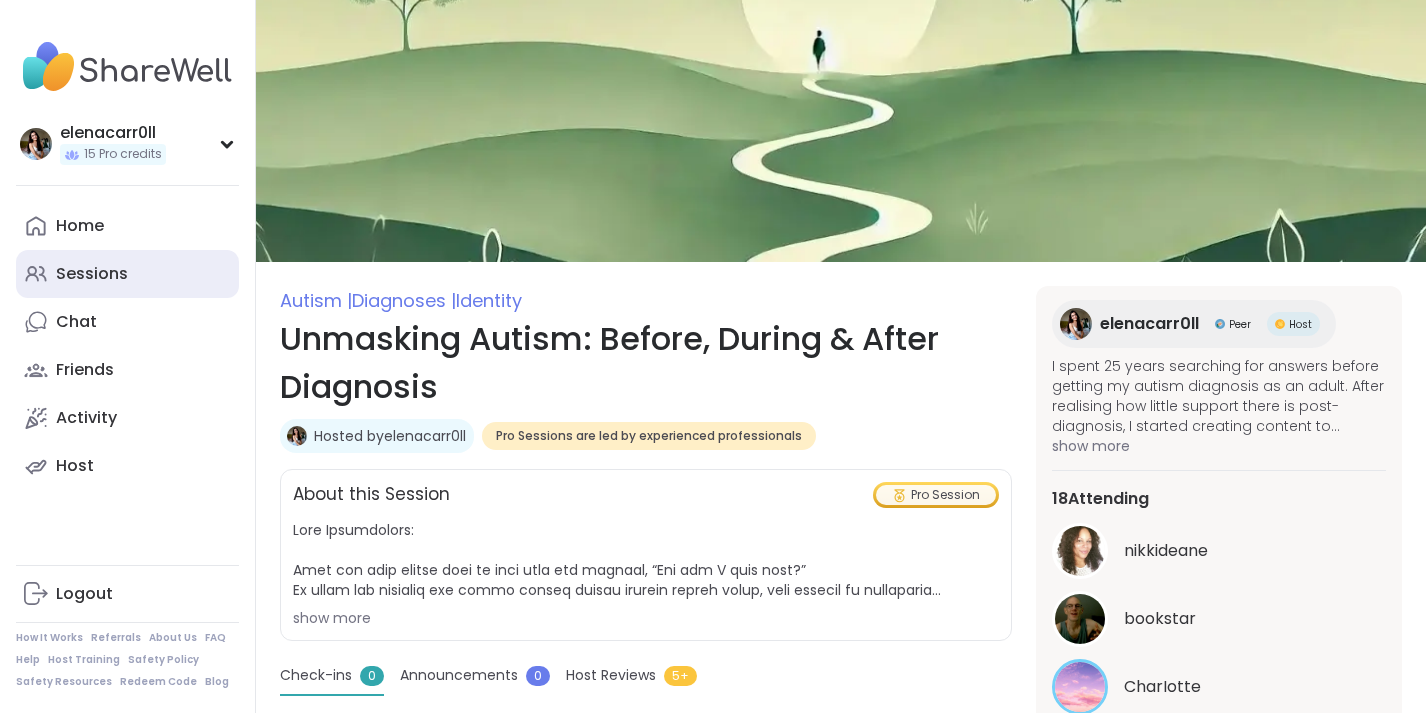click on "Sessions" at bounding box center [92, 274] 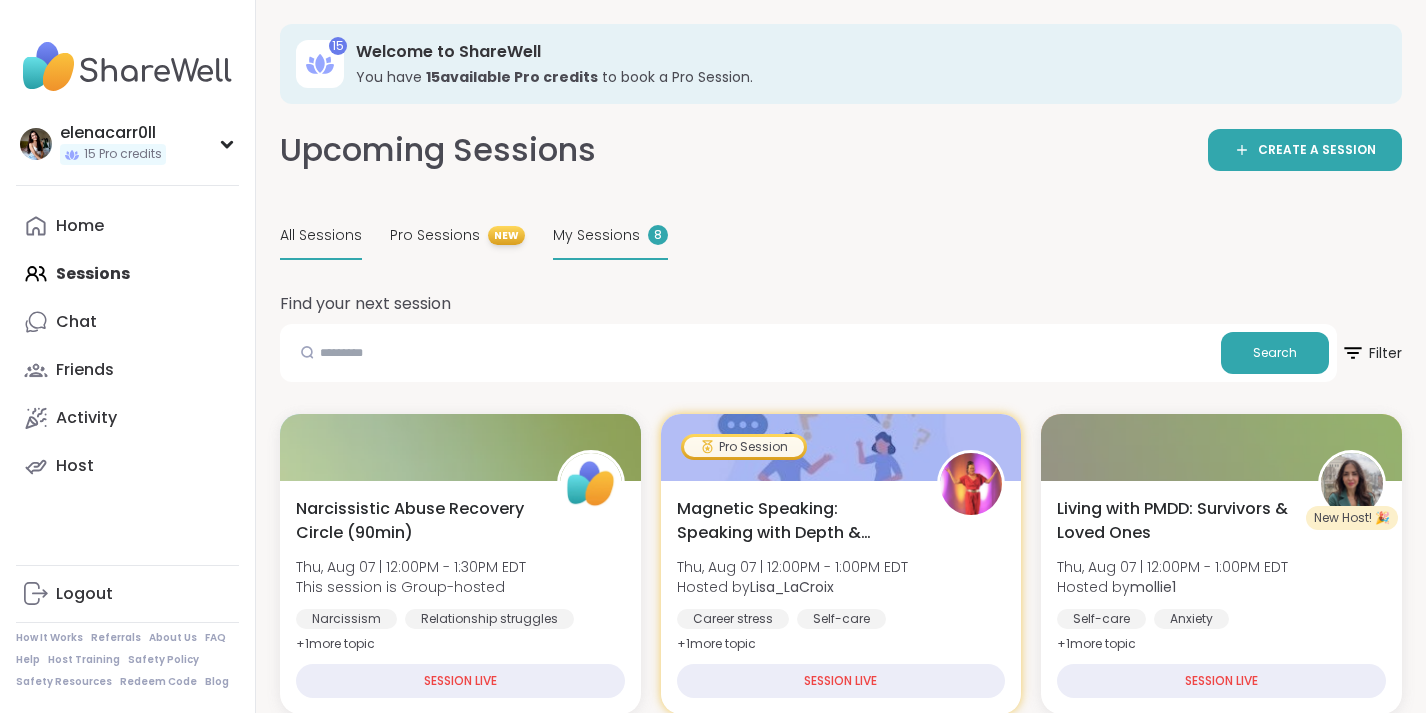 click on "My Sessions" at bounding box center (596, 235) 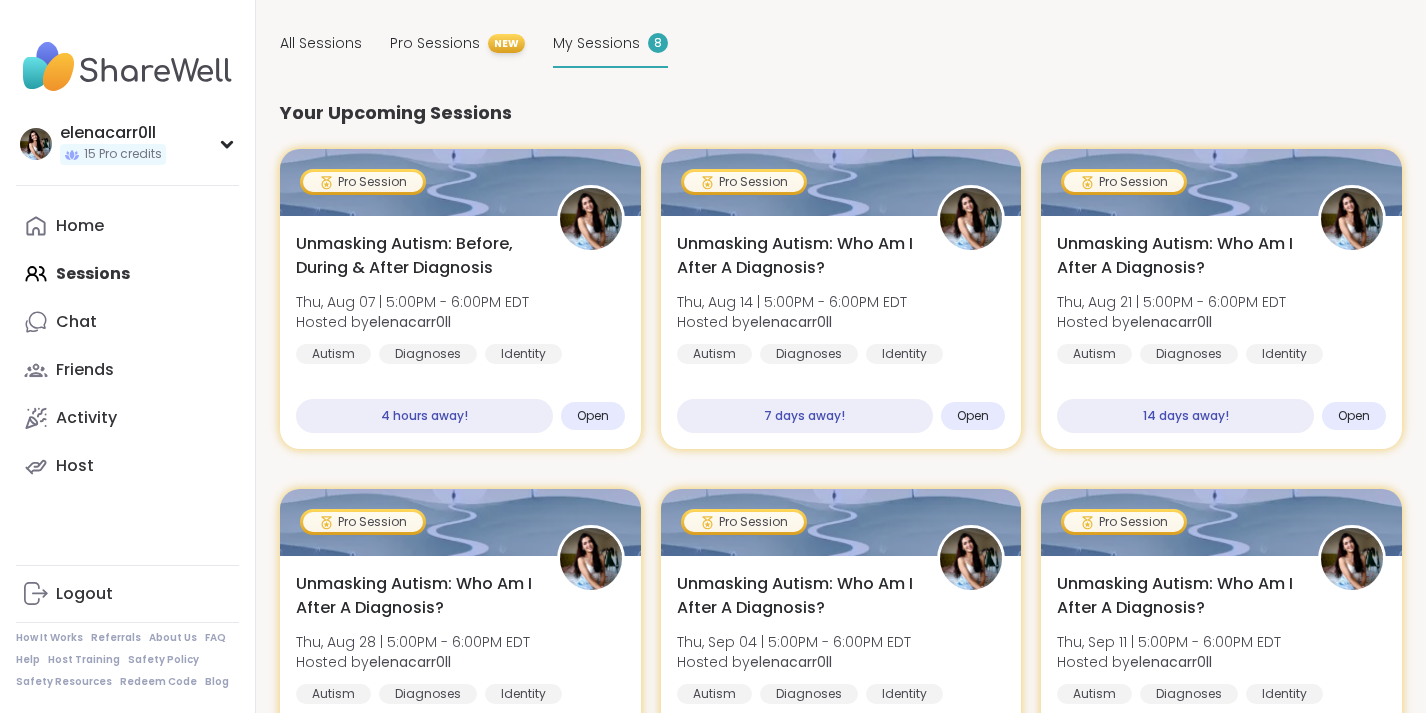 scroll, scrollTop: 190, scrollLeft: 0, axis: vertical 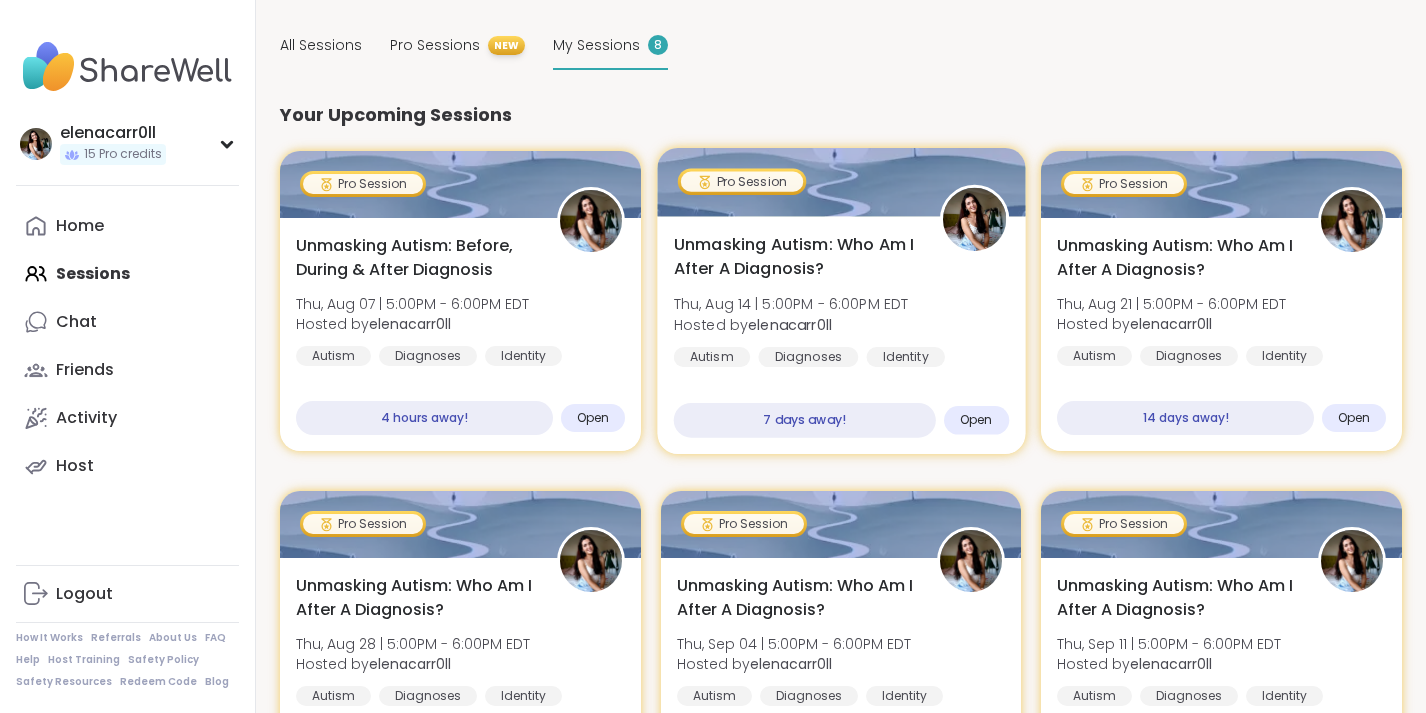 click on "Unmasking Autism: Who Am I After A Diagnosis?" at bounding box center (794, 257) 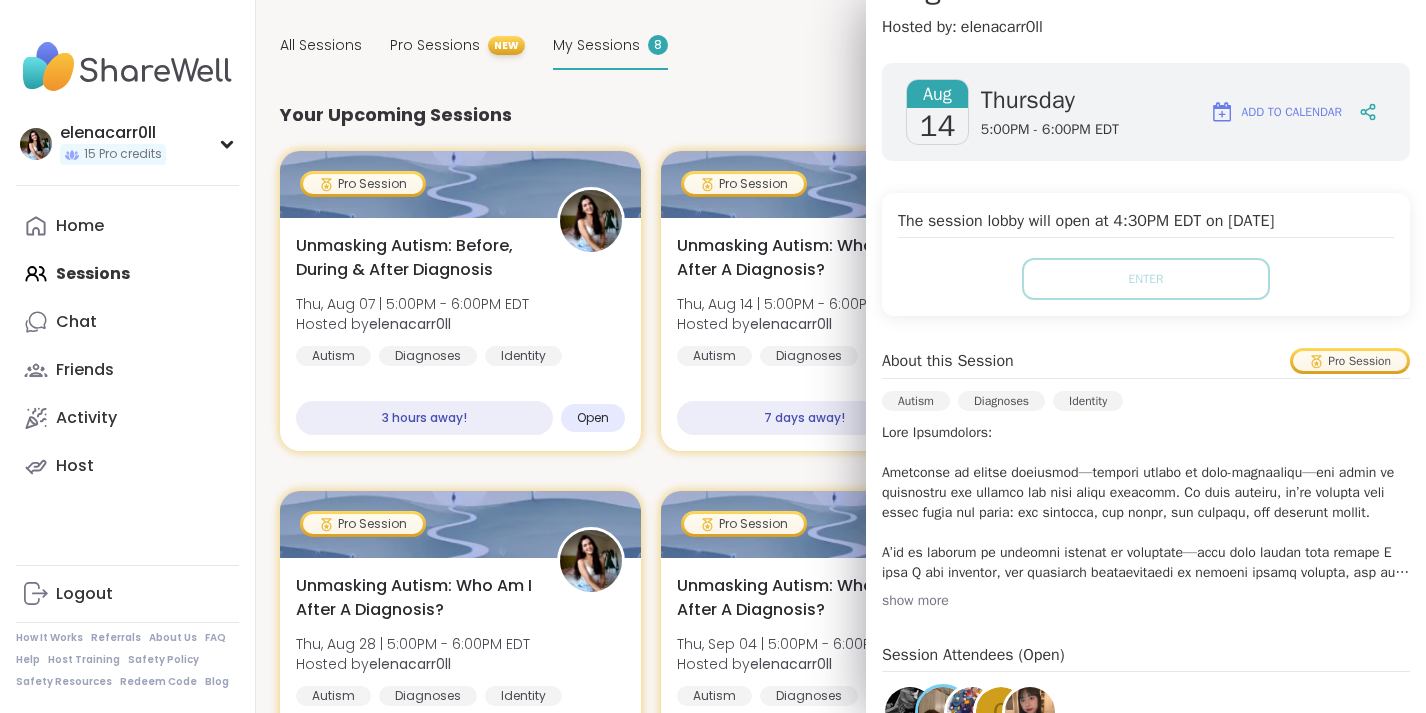 scroll, scrollTop: 40, scrollLeft: 0, axis: vertical 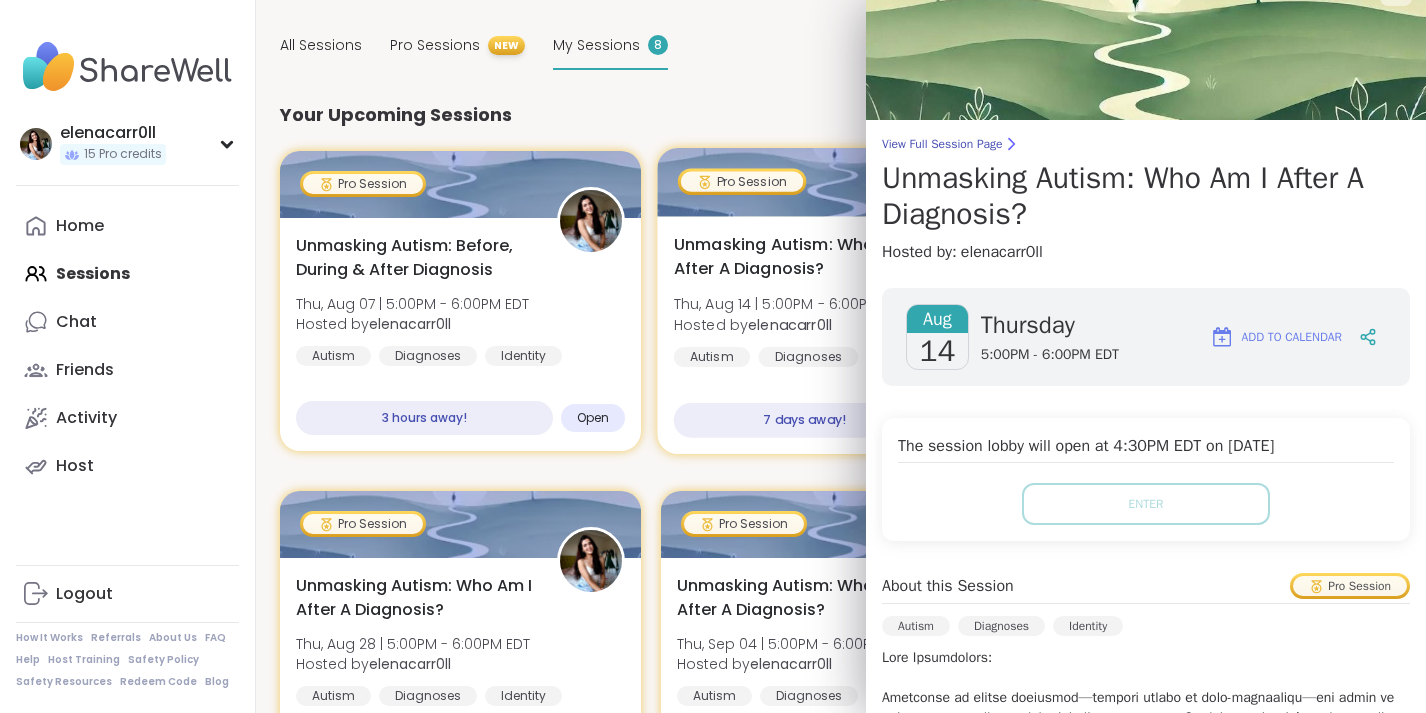 click at bounding box center [841, 182] 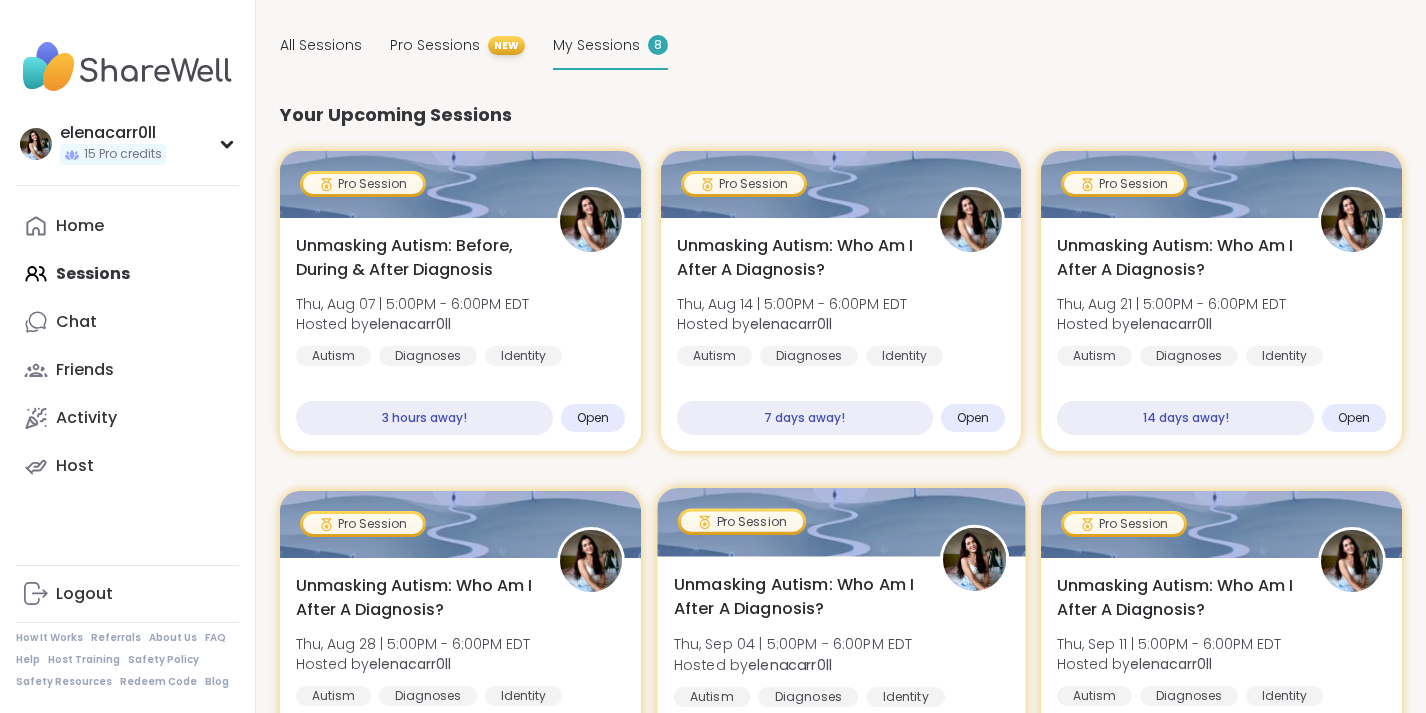 click on "Unmasking Autism: Who Am I After A Diagnosis? Thu, Sep 04 | 5:00PM - 6:00PM EDT Hosted by [USERNAME] Autism Diagnoses Identity 28 days away! Open" at bounding box center [841, 675] 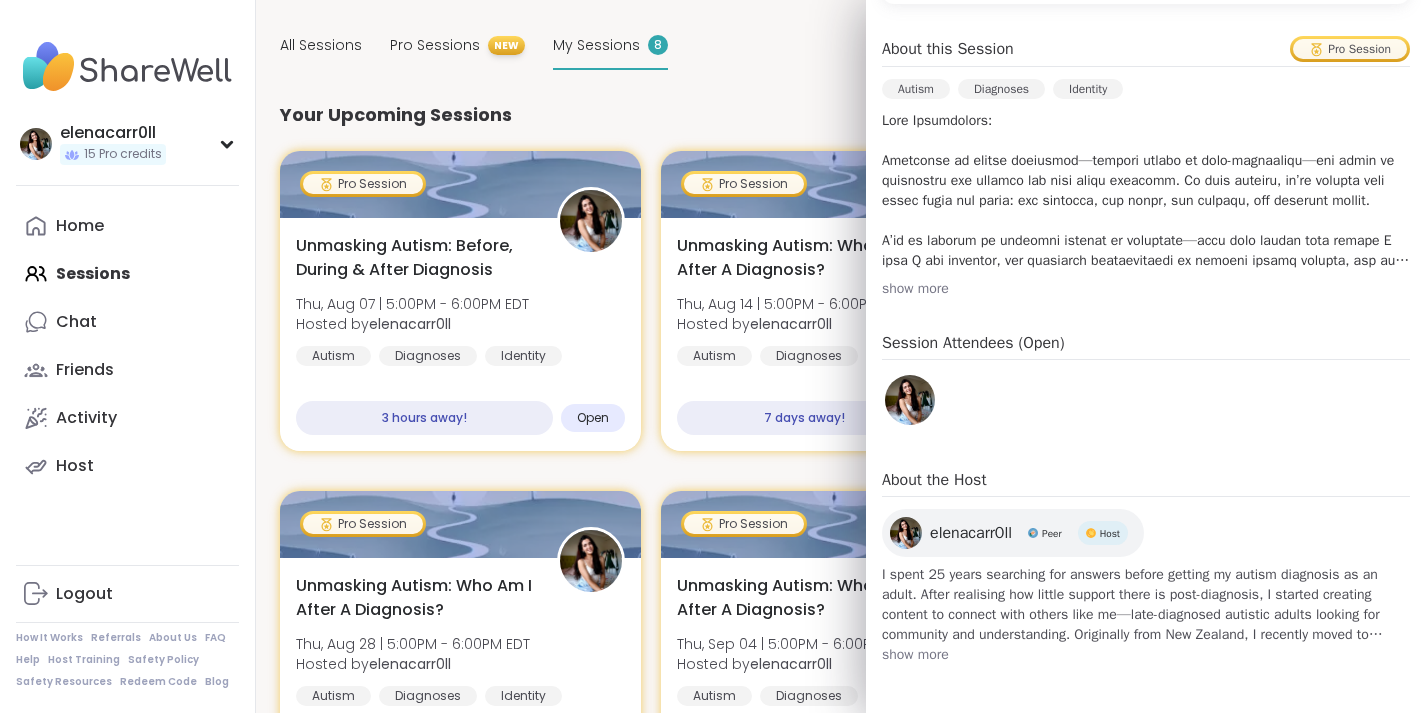 scroll, scrollTop: 573, scrollLeft: 0, axis: vertical 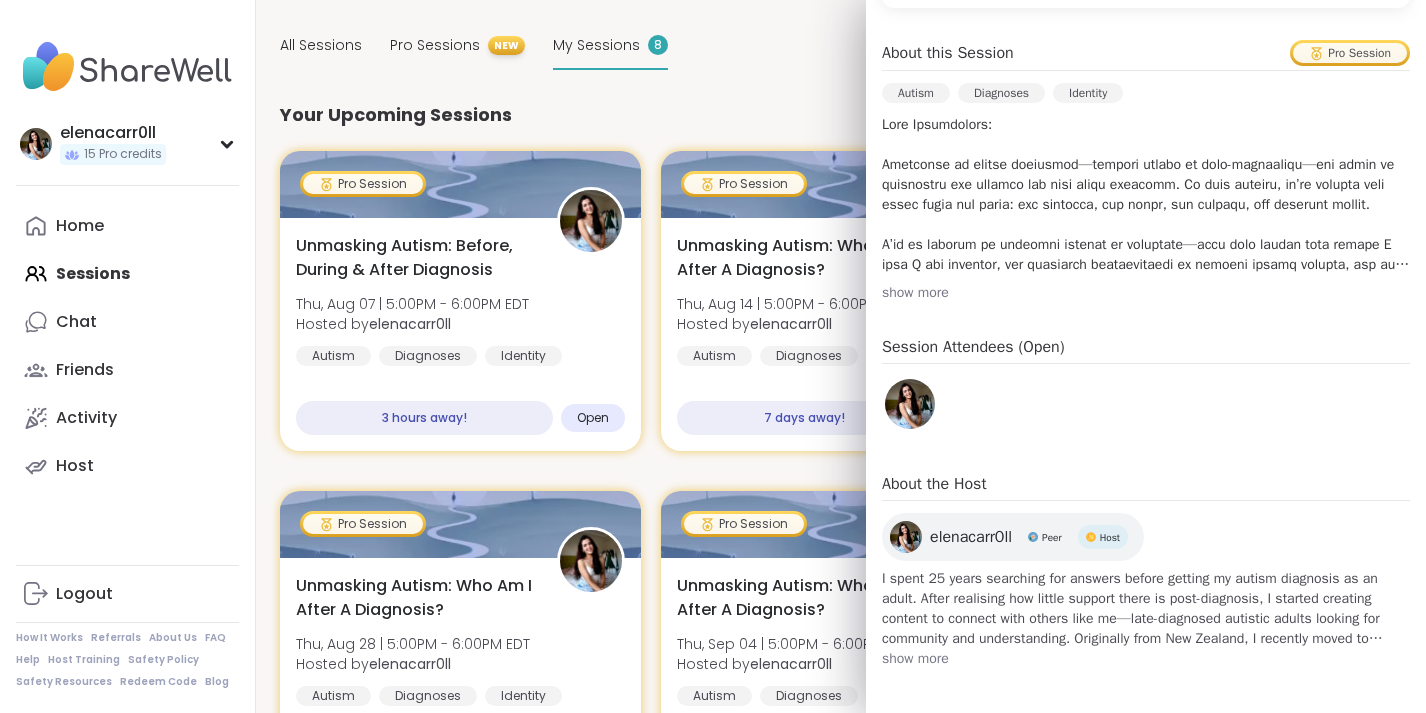 click on "Your Upcoming Sessions" at bounding box center (841, 114) 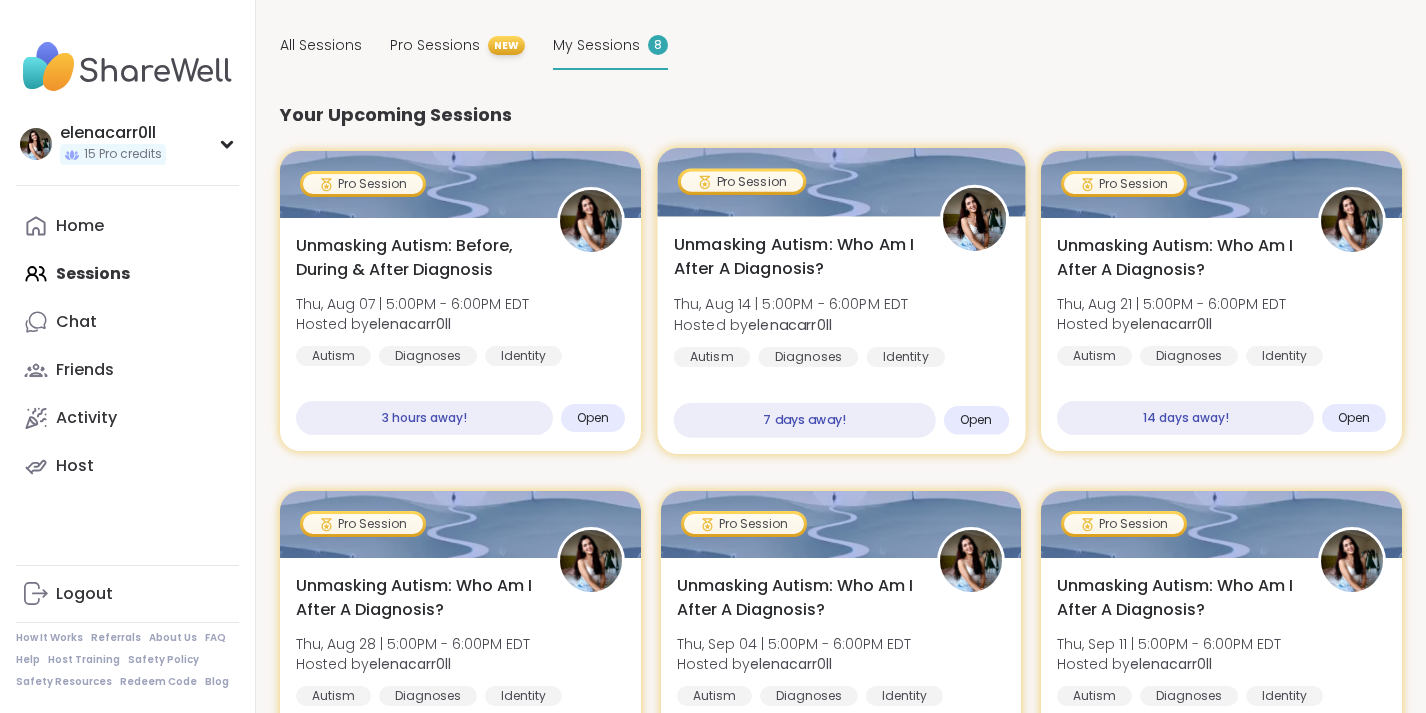click on "Thu, Aug 14 | 5:00PM - 6:00PM EDT" at bounding box center (790, 304) 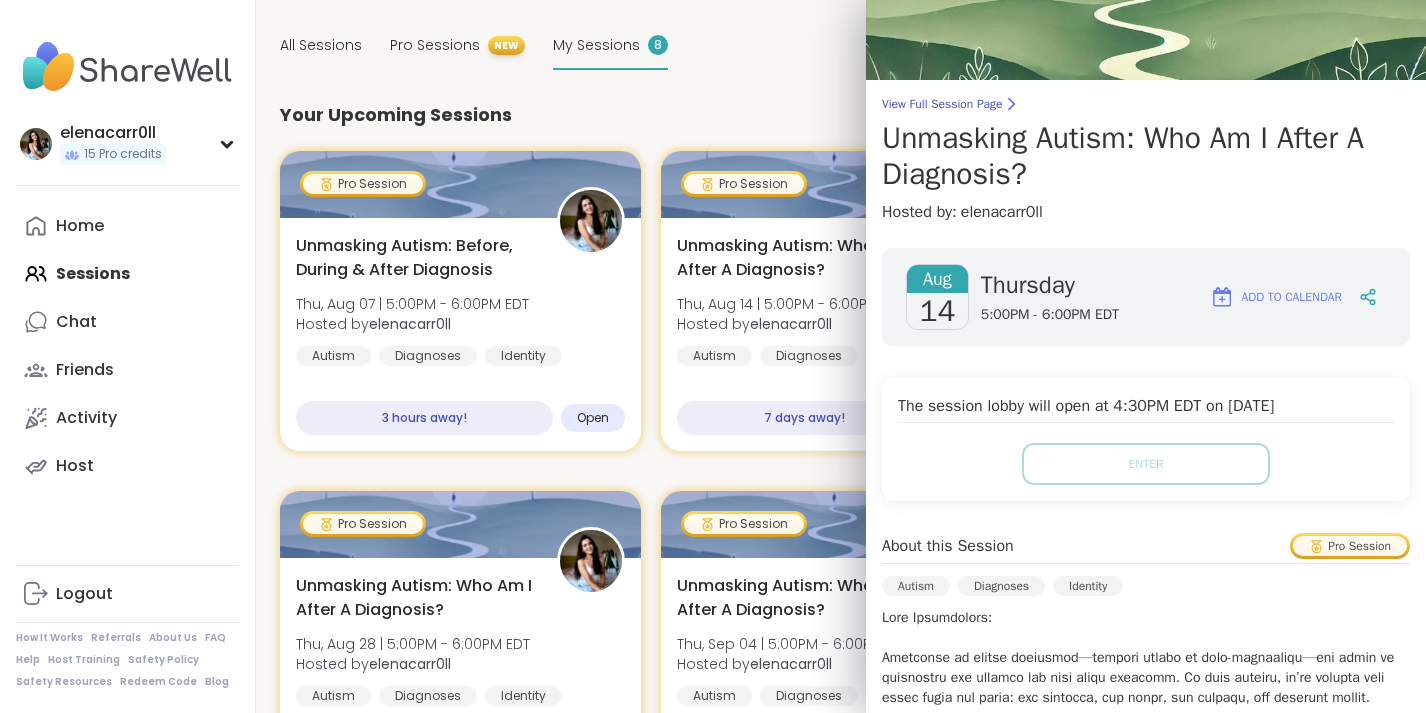 scroll, scrollTop: 0, scrollLeft: 0, axis: both 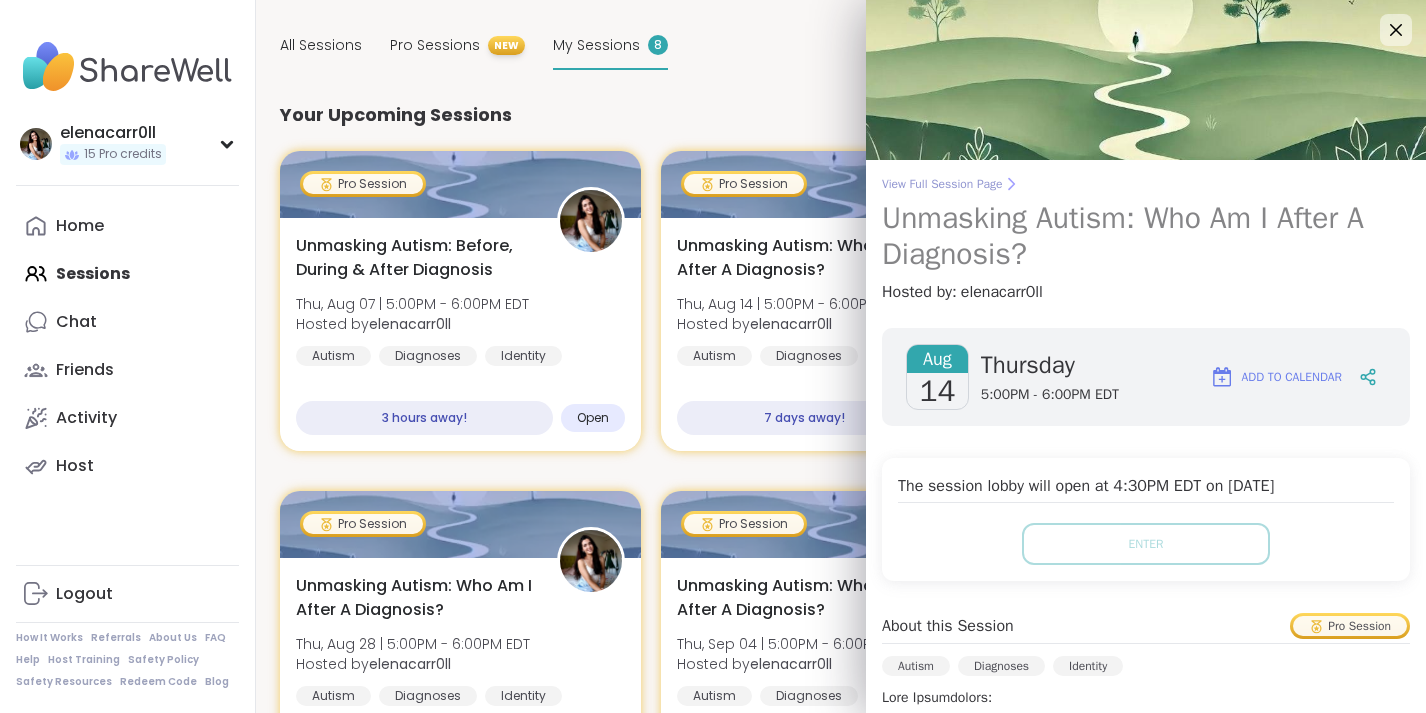 click on "View Full Session Page" at bounding box center [1146, 184] 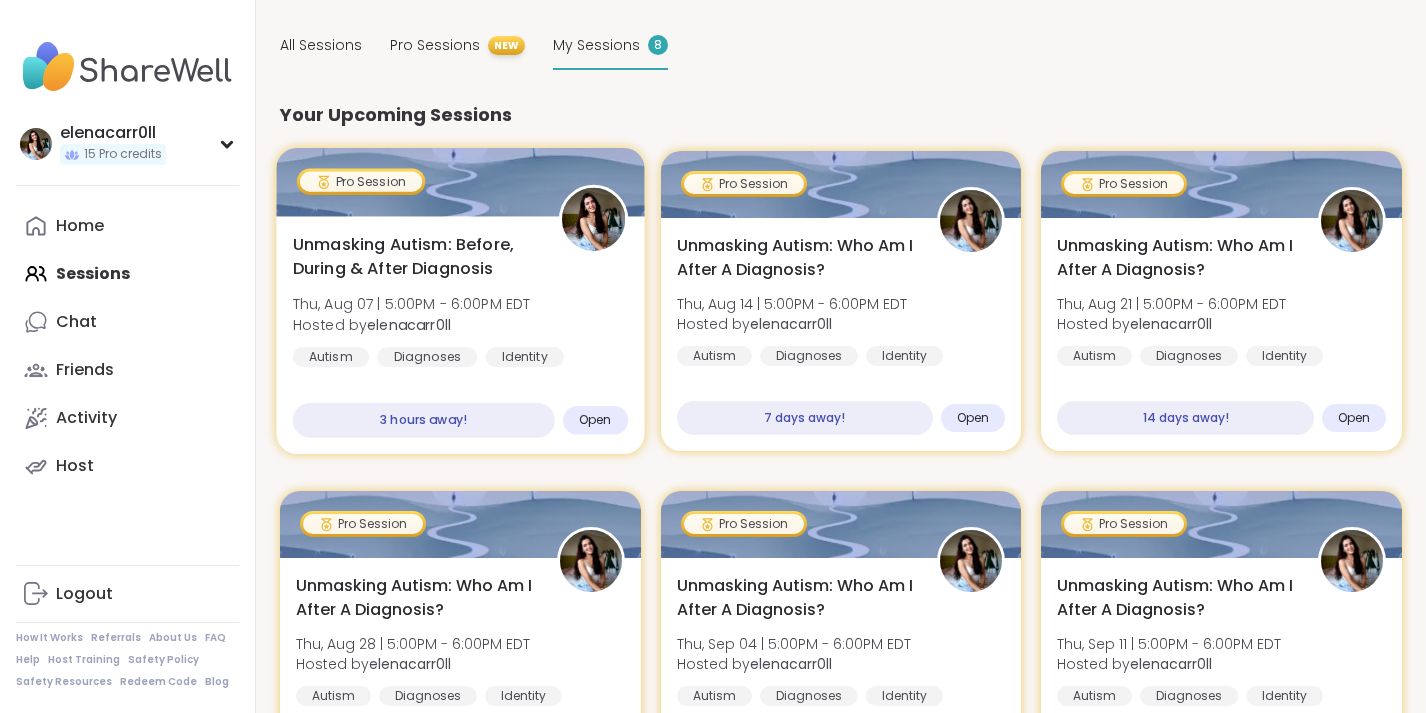 scroll, scrollTop: 0, scrollLeft: 0, axis: both 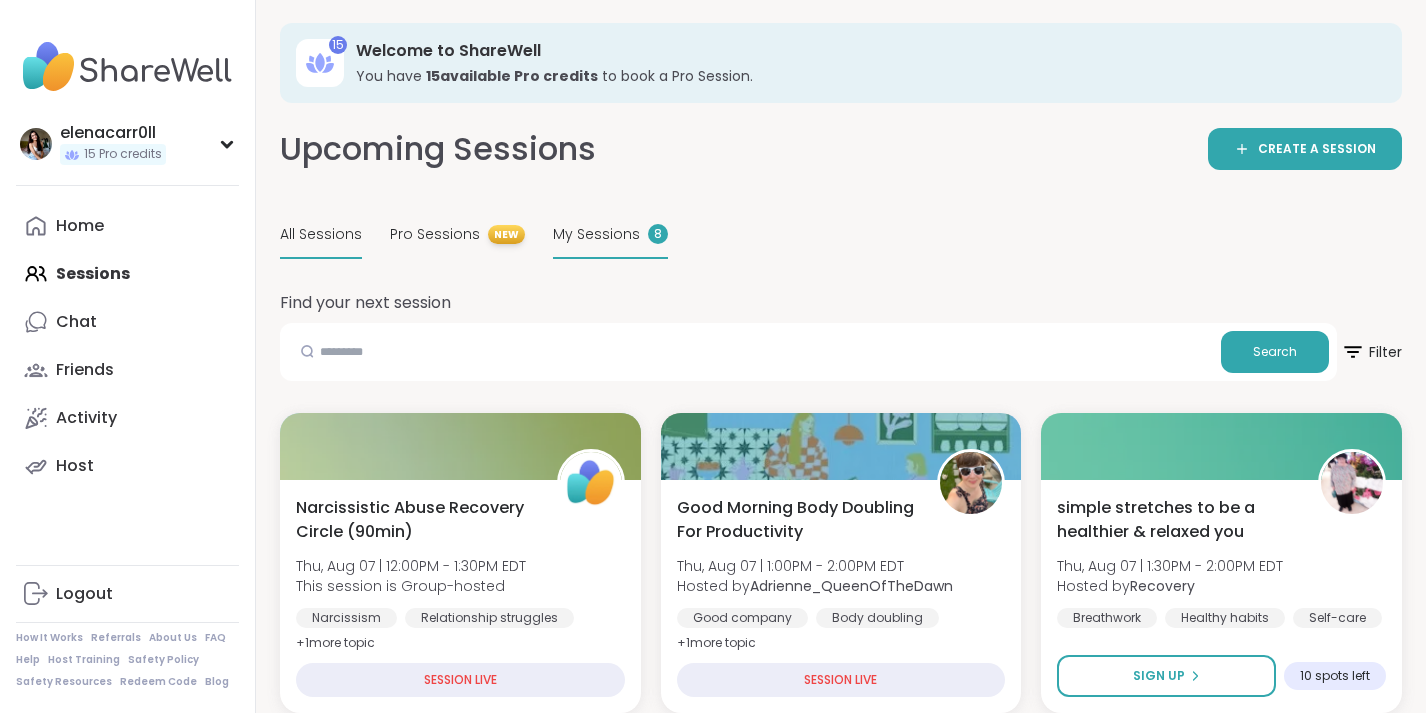 click on "My Sessions 8" at bounding box center [610, 235] 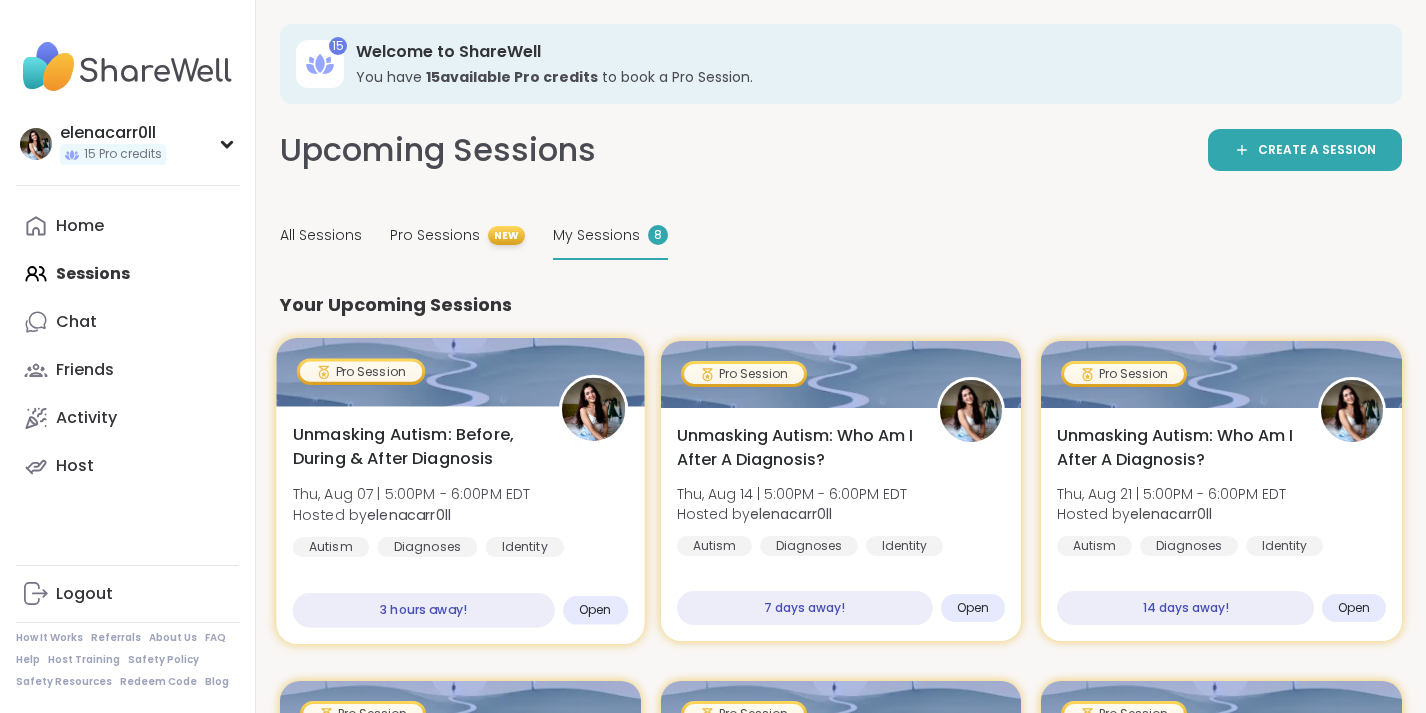 click on "Thu, Aug 07 | 5:00PM - 6:00PM EDT" at bounding box center (412, 494) 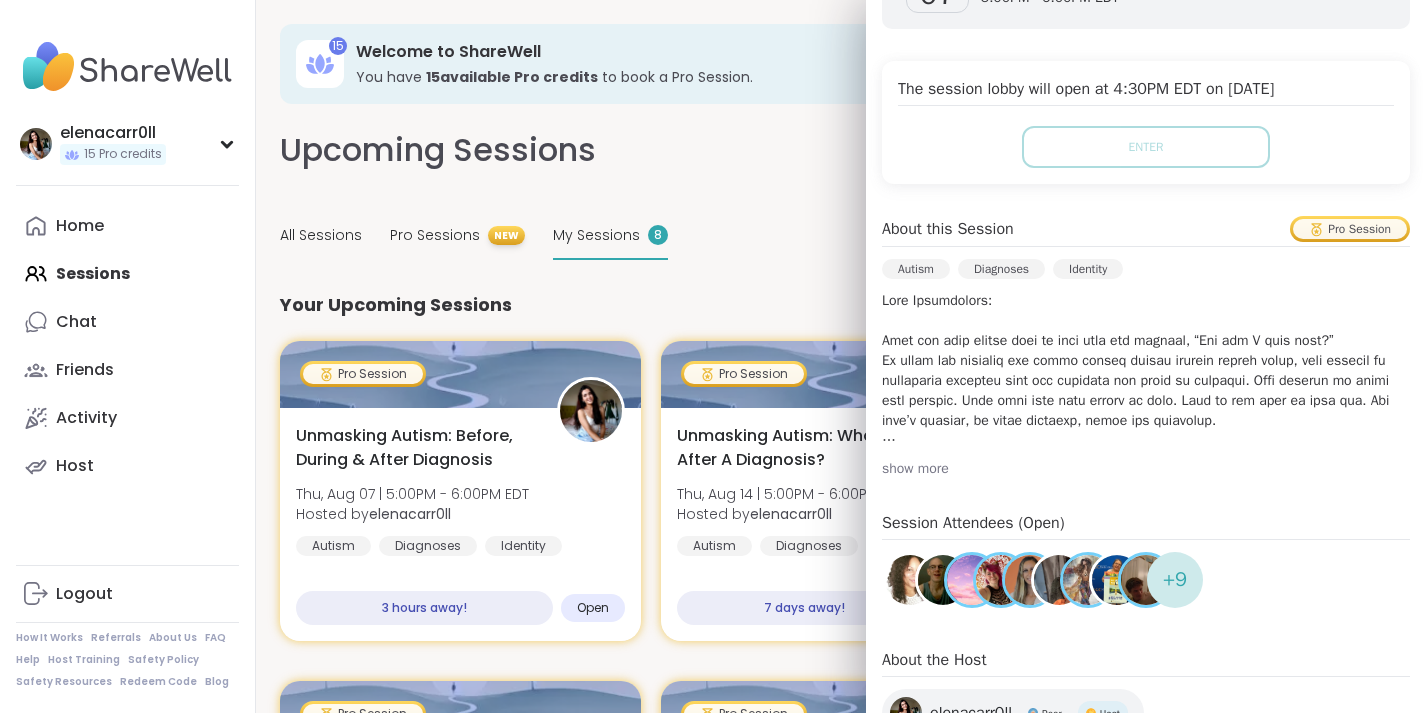 scroll, scrollTop: 402, scrollLeft: 0, axis: vertical 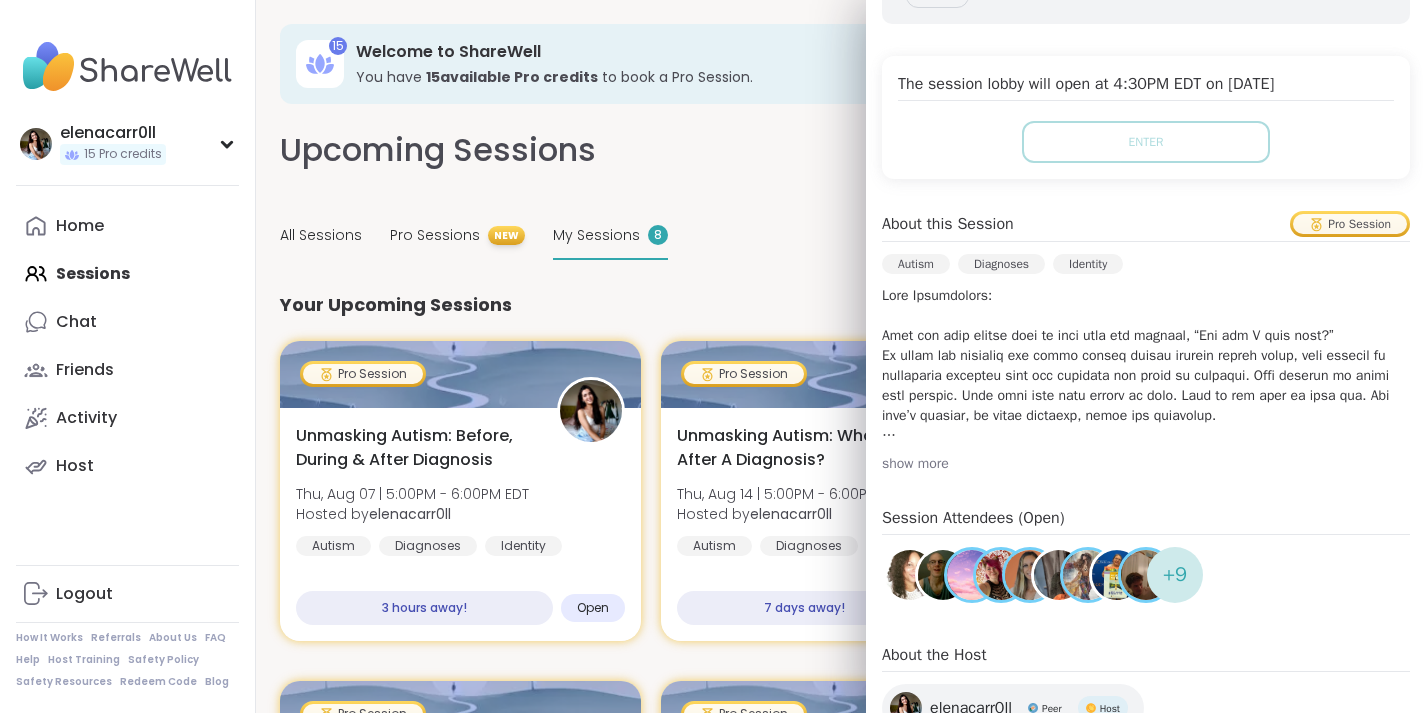 click on "show more" at bounding box center (1146, 464) 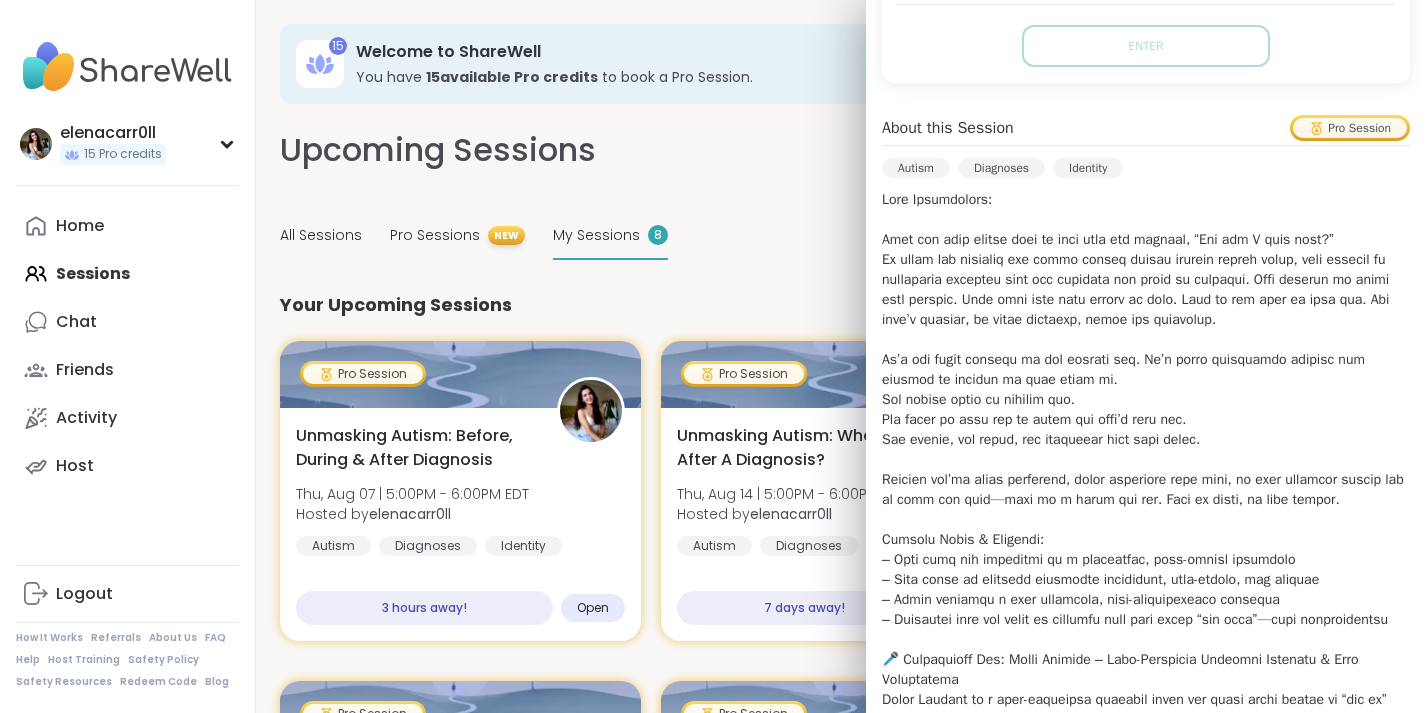 scroll, scrollTop: 502, scrollLeft: 0, axis: vertical 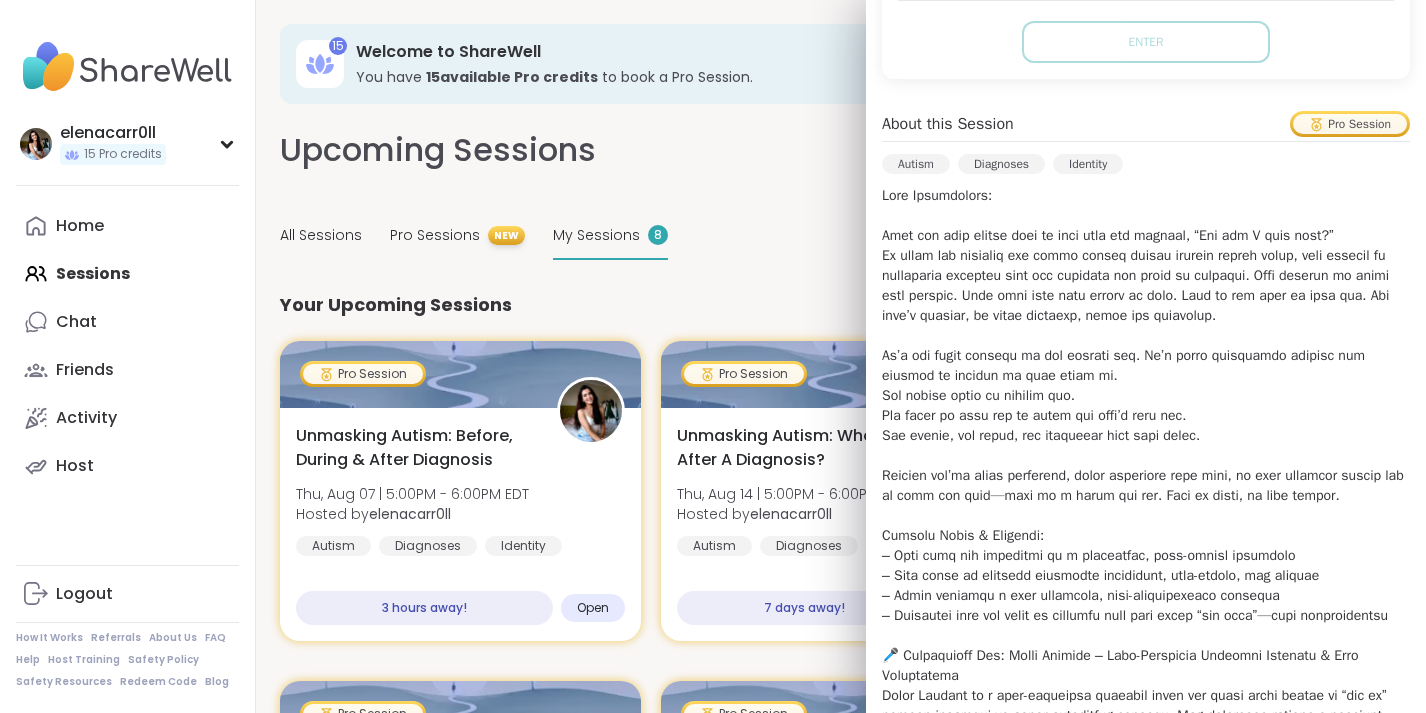click on "Upcoming Sessions CREATE A SESSION All Sessions Pro Sessions NEW My Sessions 8" at bounding box center (841, 194) 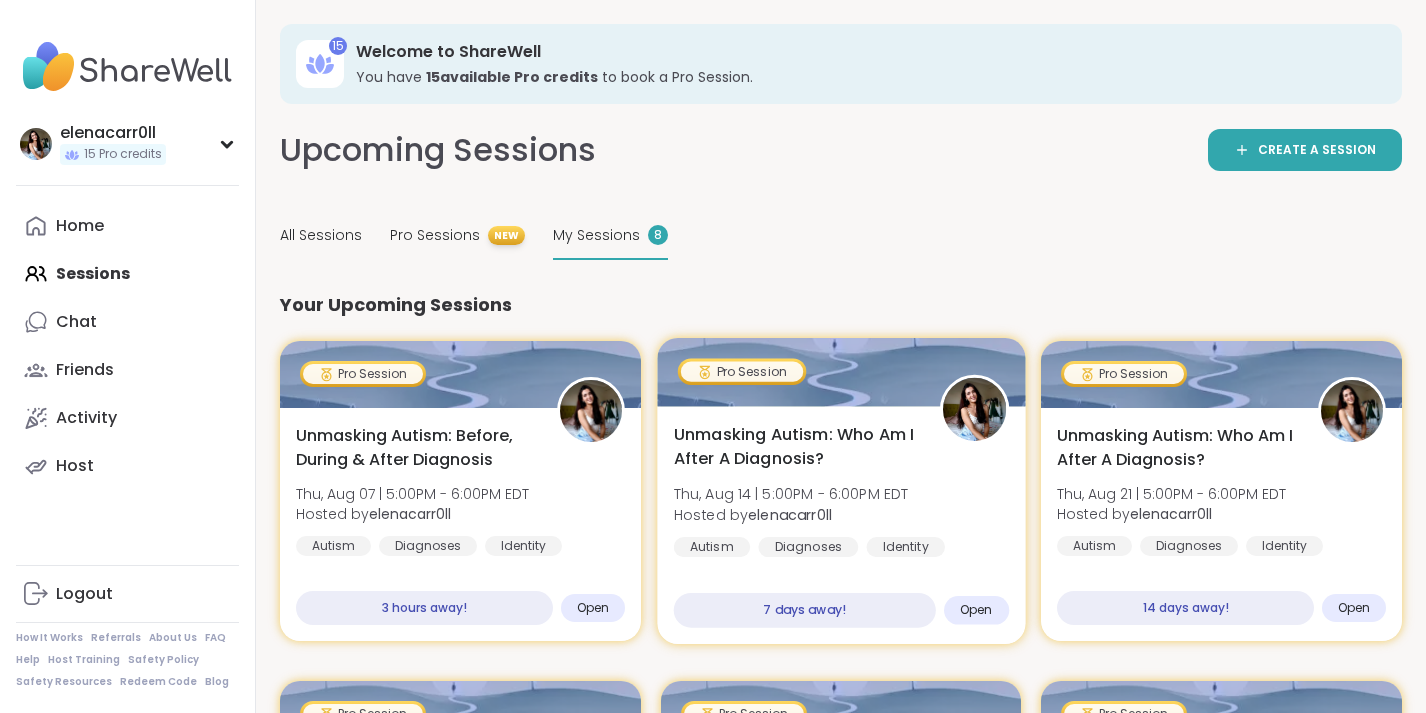 click on "Unmasking Autism: Who Am I After A Diagnosis? Thu, Aug 14 | 5:00PM - 6:00PM EDT Hosted by [USERNAME] Autism Diagnoses Identity" at bounding box center [840, 490] 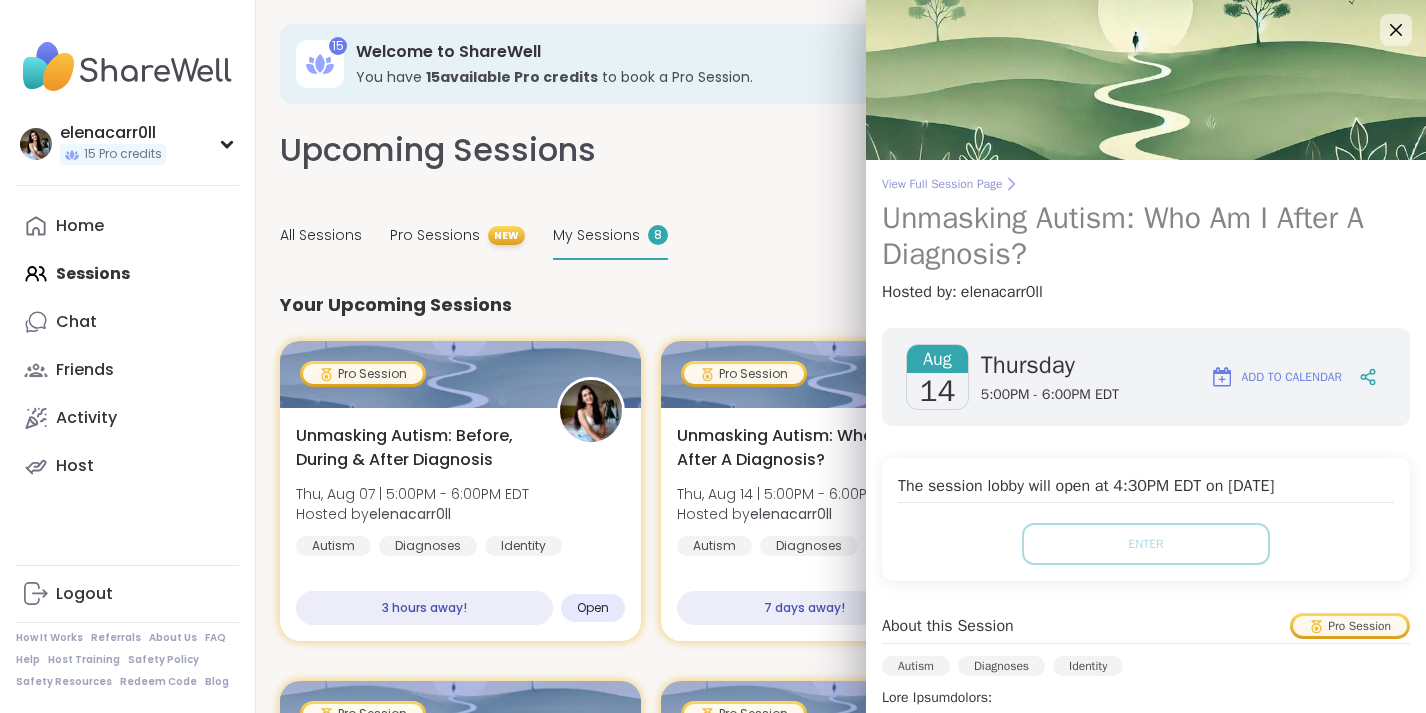 click on "View Full Session Page" at bounding box center [1146, 184] 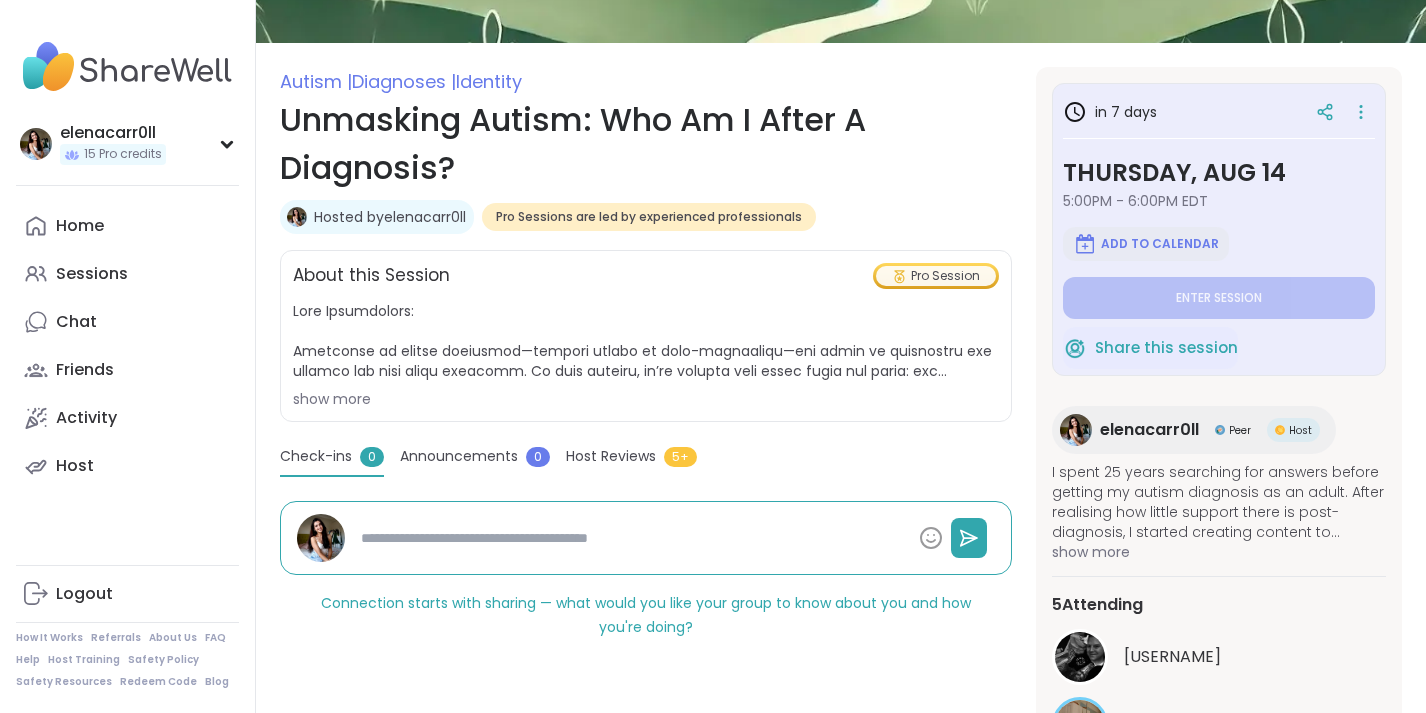 scroll, scrollTop: 213, scrollLeft: 0, axis: vertical 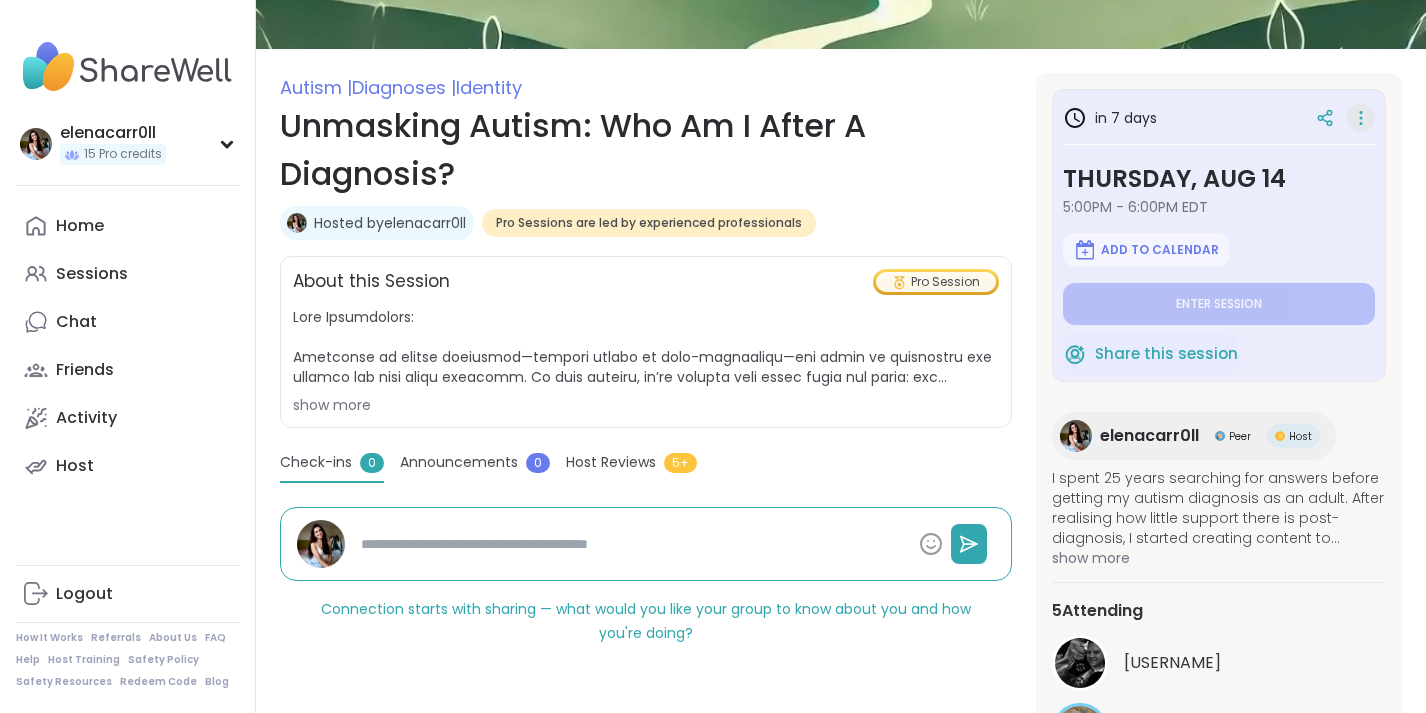 click 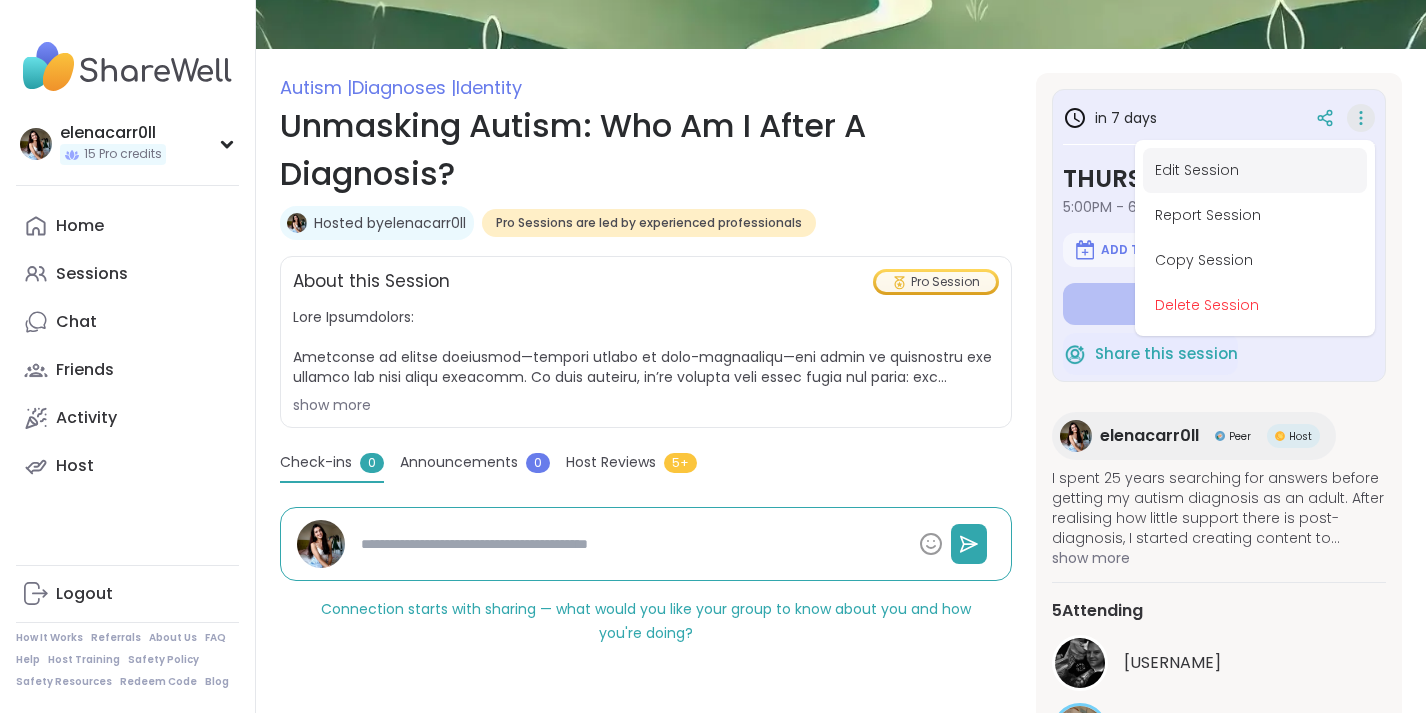 click on "Edit Session" at bounding box center (1255, 170) 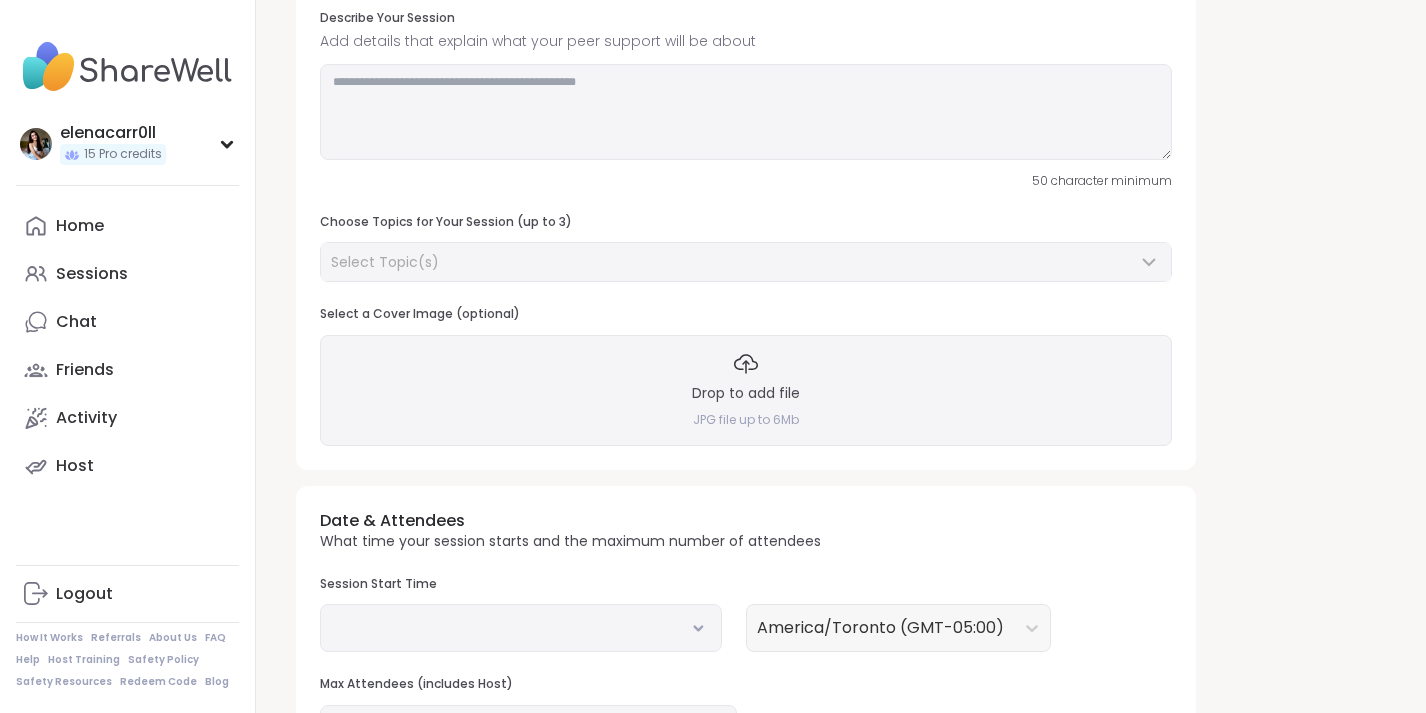 scroll, scrollTop: 0, scrollLeft: 0, axis: both 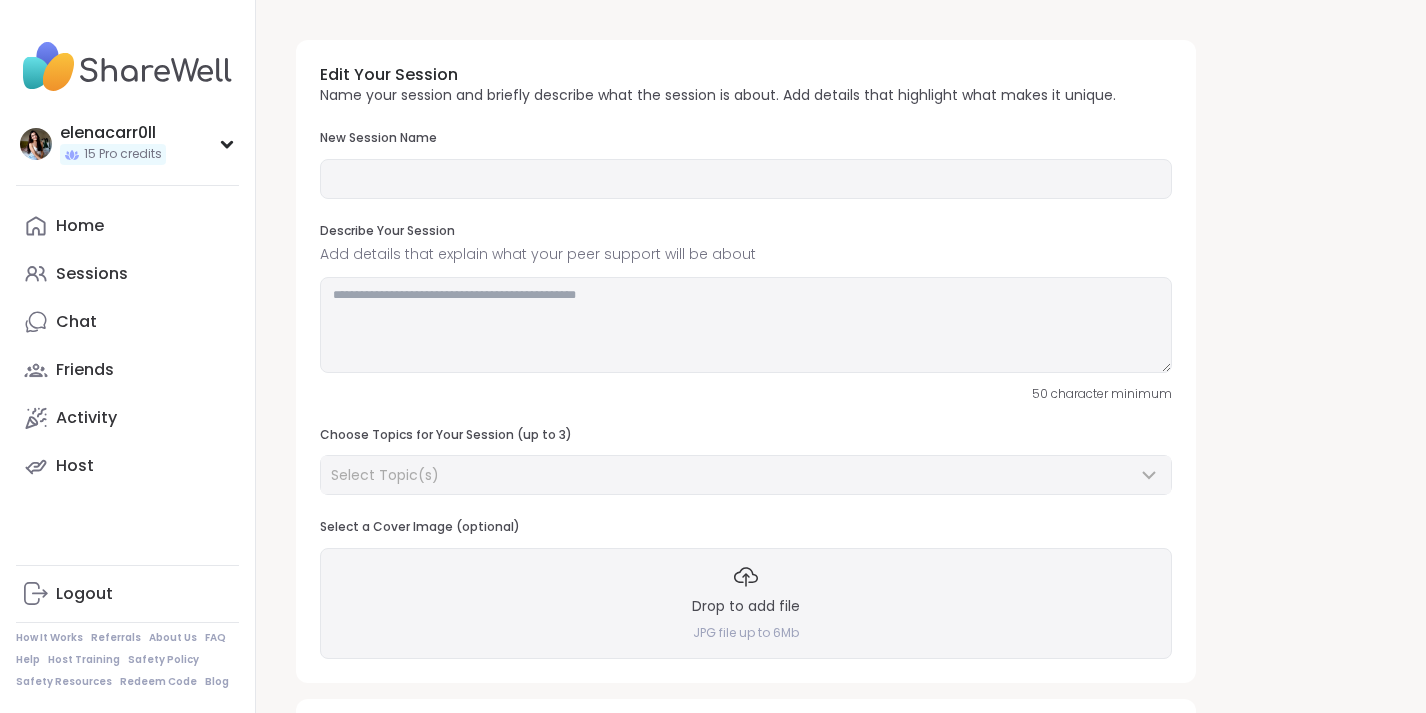 type on "**********" 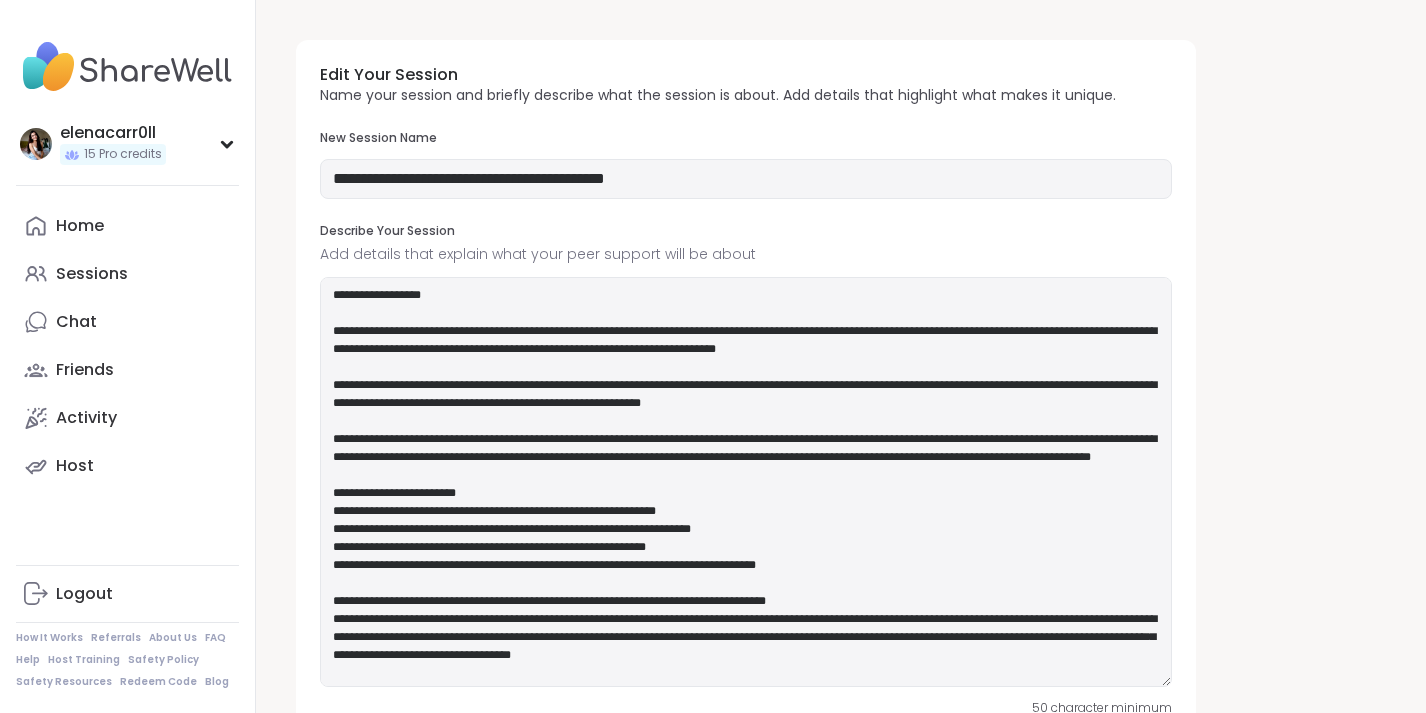 drag, startPoint x: 1168, startPoint y: 368, endPoint x: 1178, endPoint y: 682, distance: 314.1592 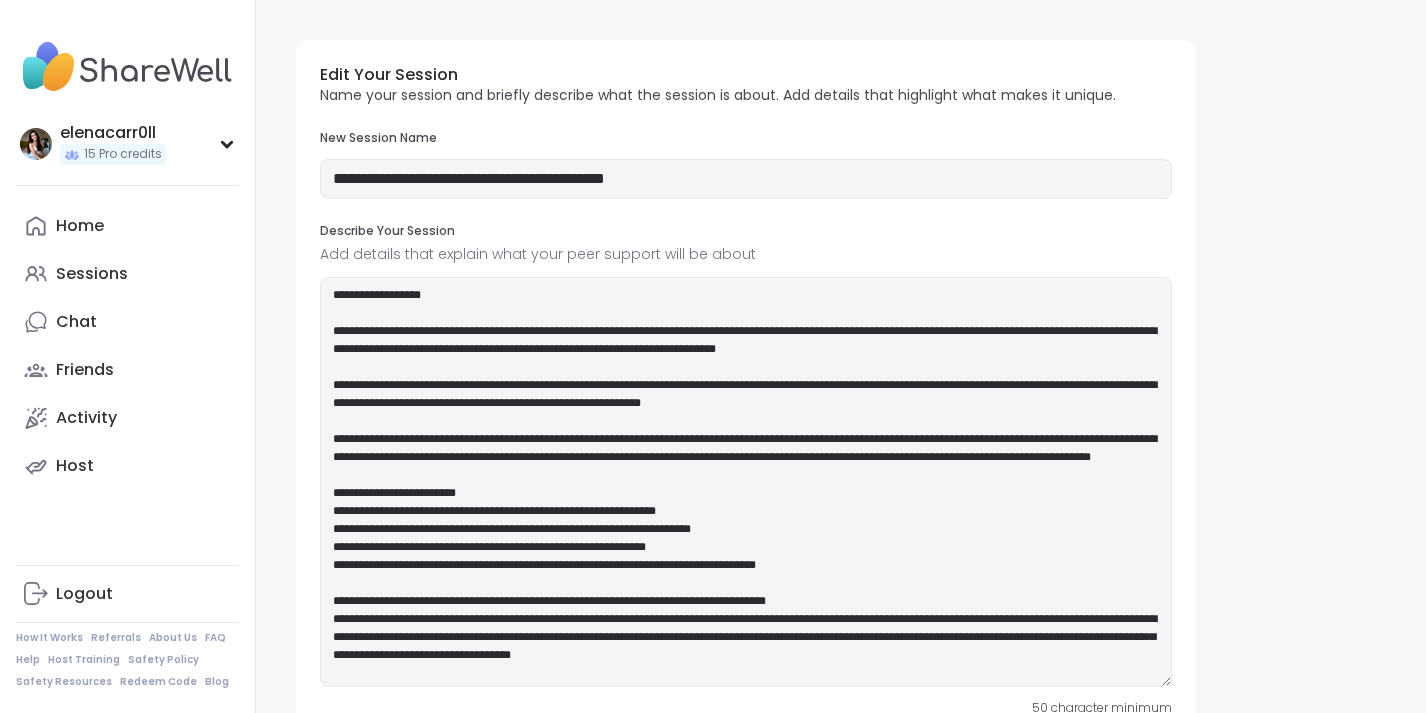 click on "Edit Your Session Name your session and briefly describe what the session is about. Add details that highlight what makes it unique. New Session Name   Describe Your Session   Add details that explain what your peer support will be about 50 character minimum Choose Topics for Your Session (up to 3)   Autism, Diagnoses, Identity Select a Cover Image (optional)   Change image Remove image" at bounding box center [746, 553] 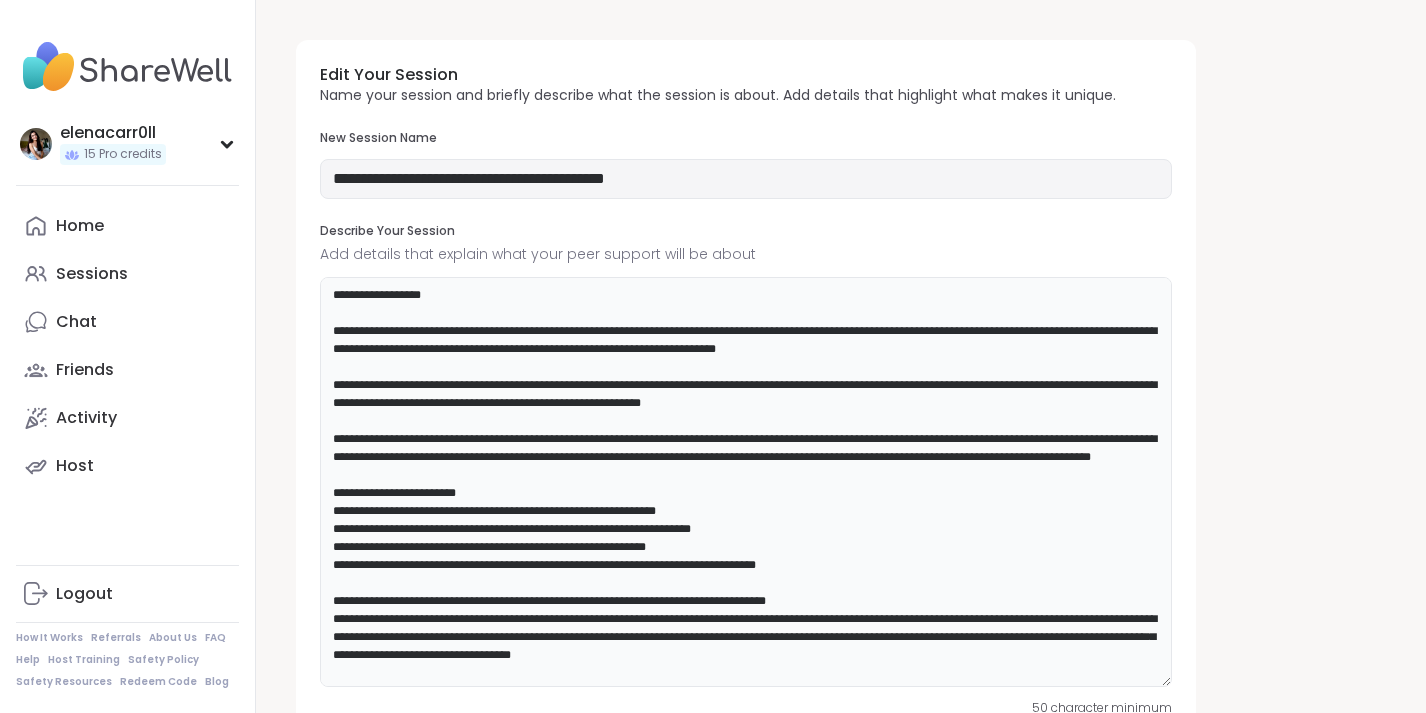 drag, startPoint x: 627, startPoint y: 475, endPoint x: 321, endPoint y: 321, distance: 342.56677 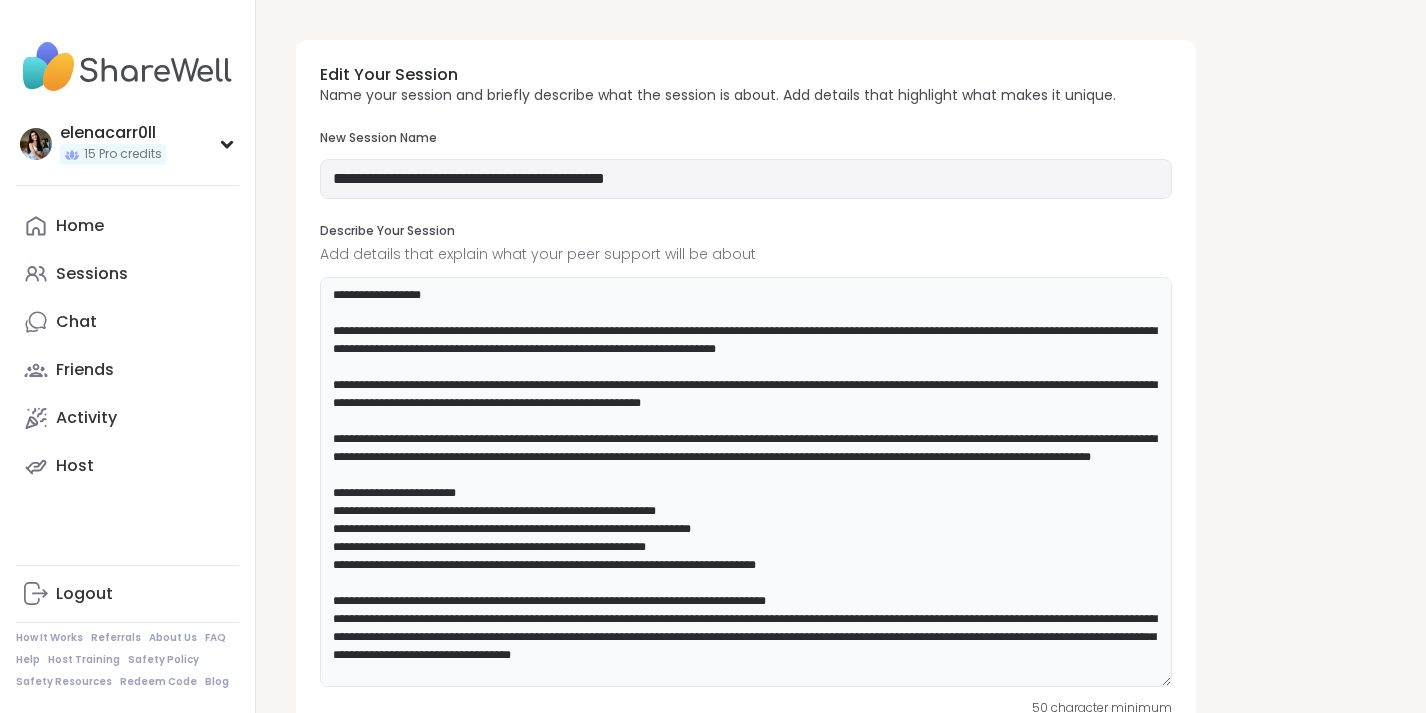 click at bounding box center (746, 482) 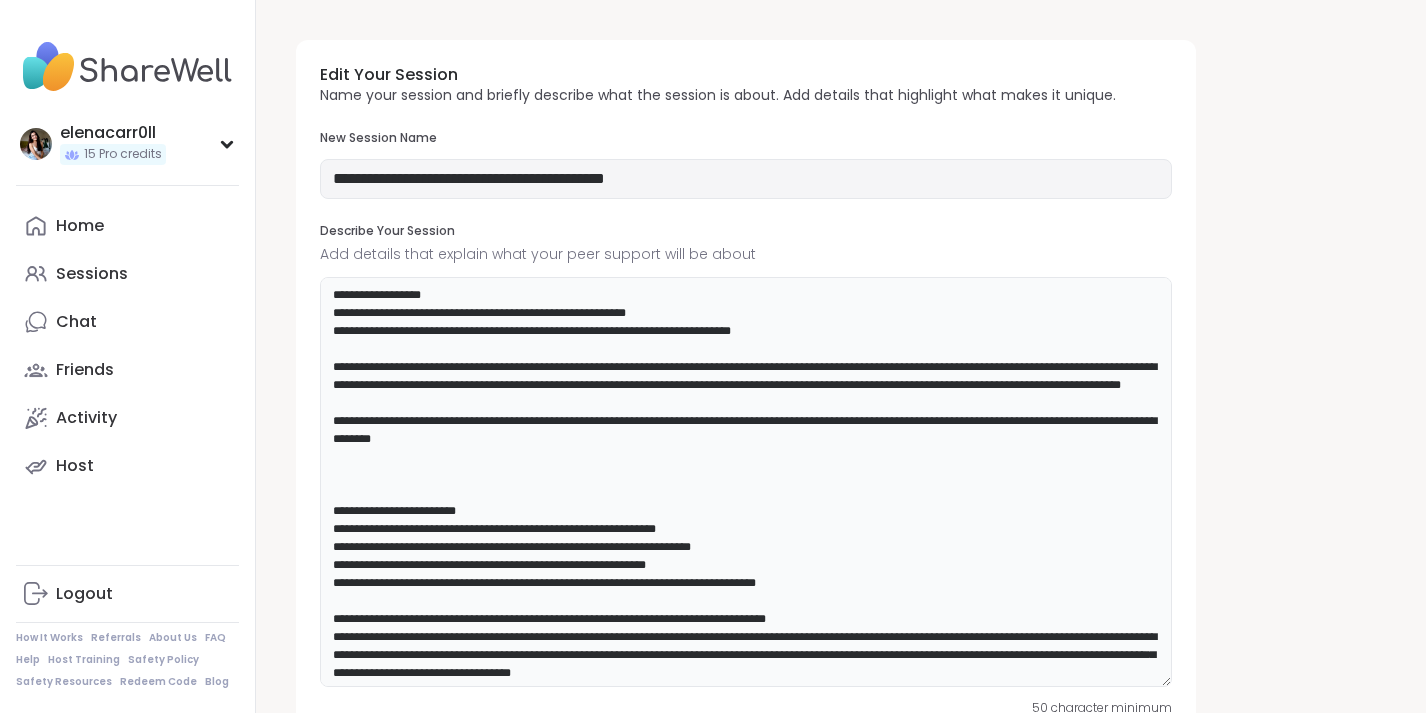 click at bounding box center (746, 482) 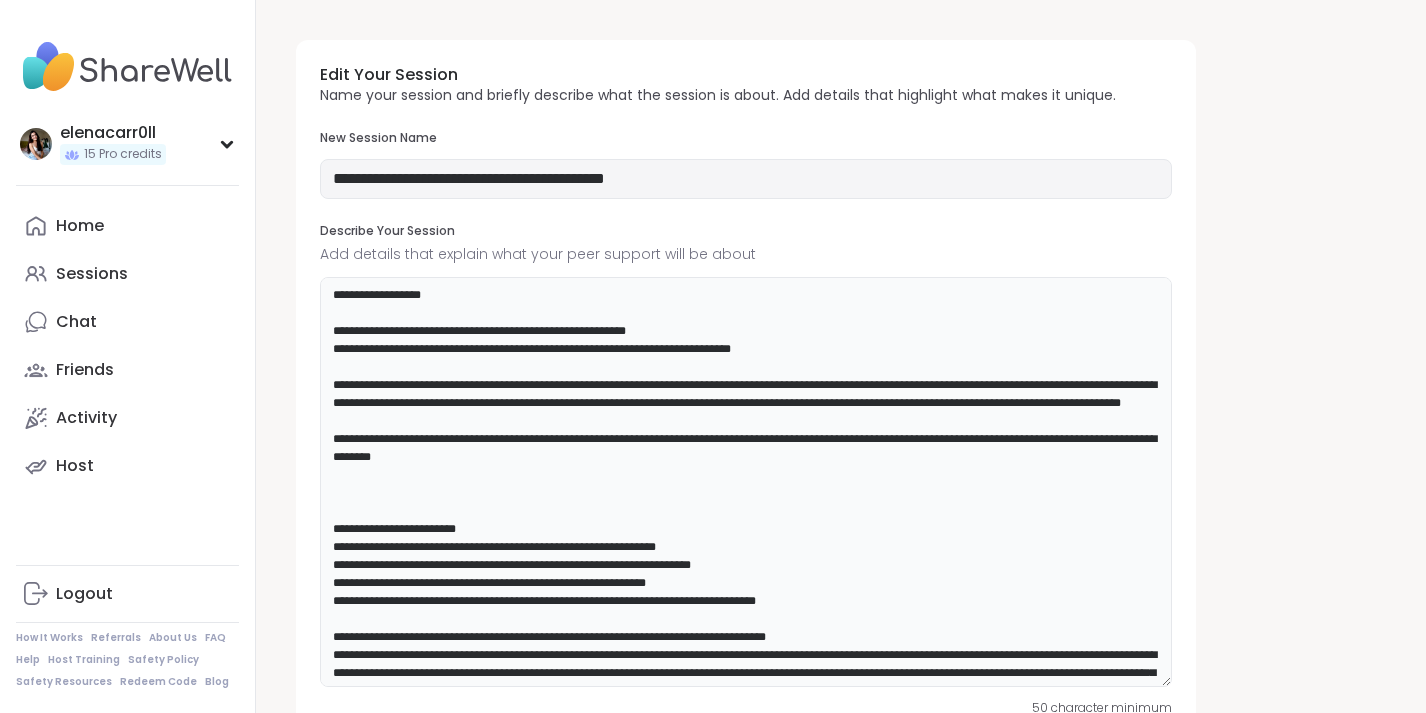 click at bounding box center [746, 482] 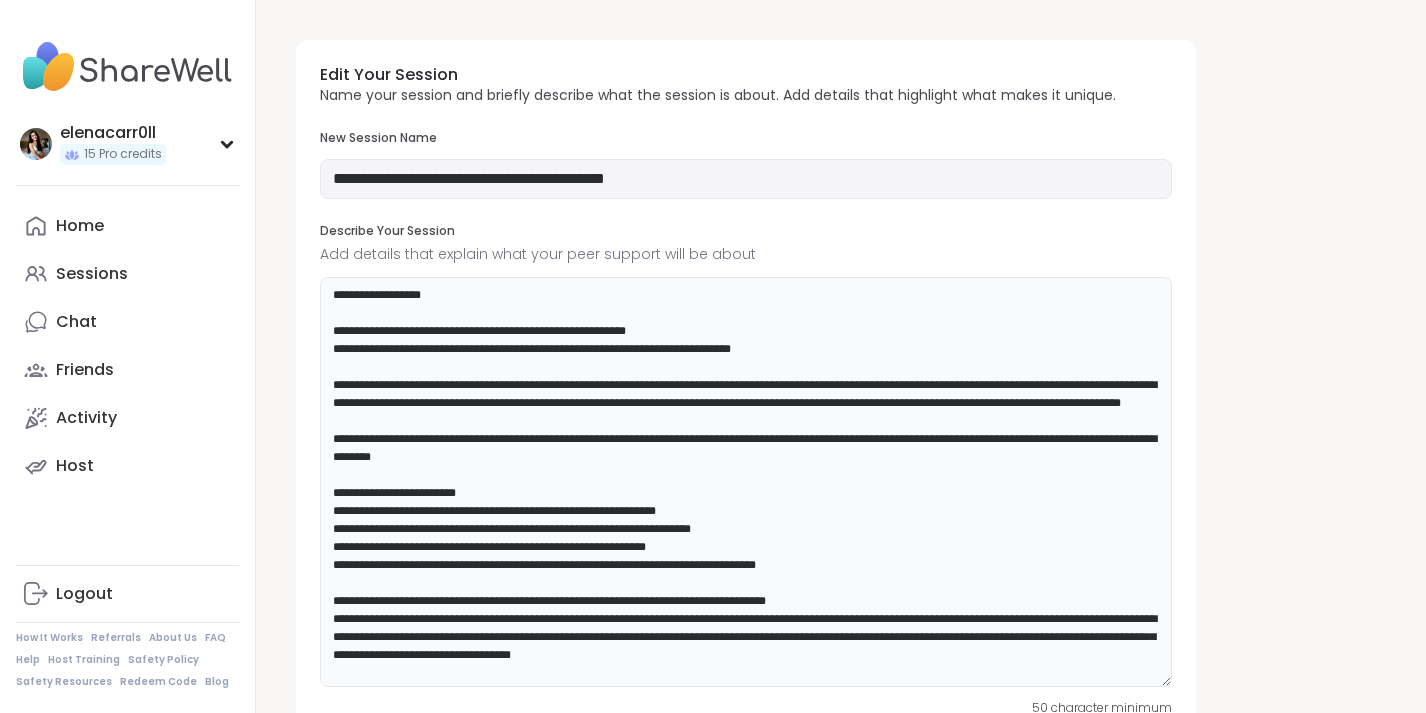 click at bounding box center (746, 482) 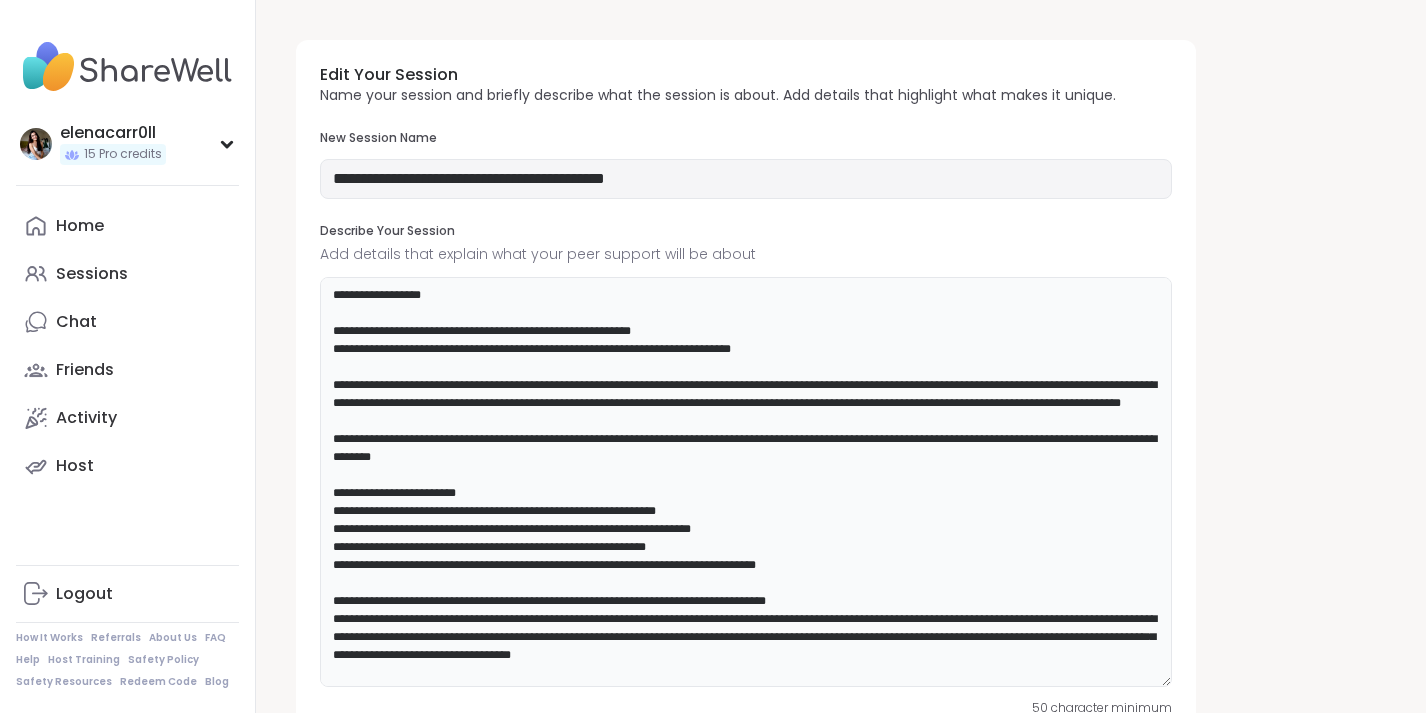 scroll, scrollTop: 166, scrollLeft: 0, axis: vertical 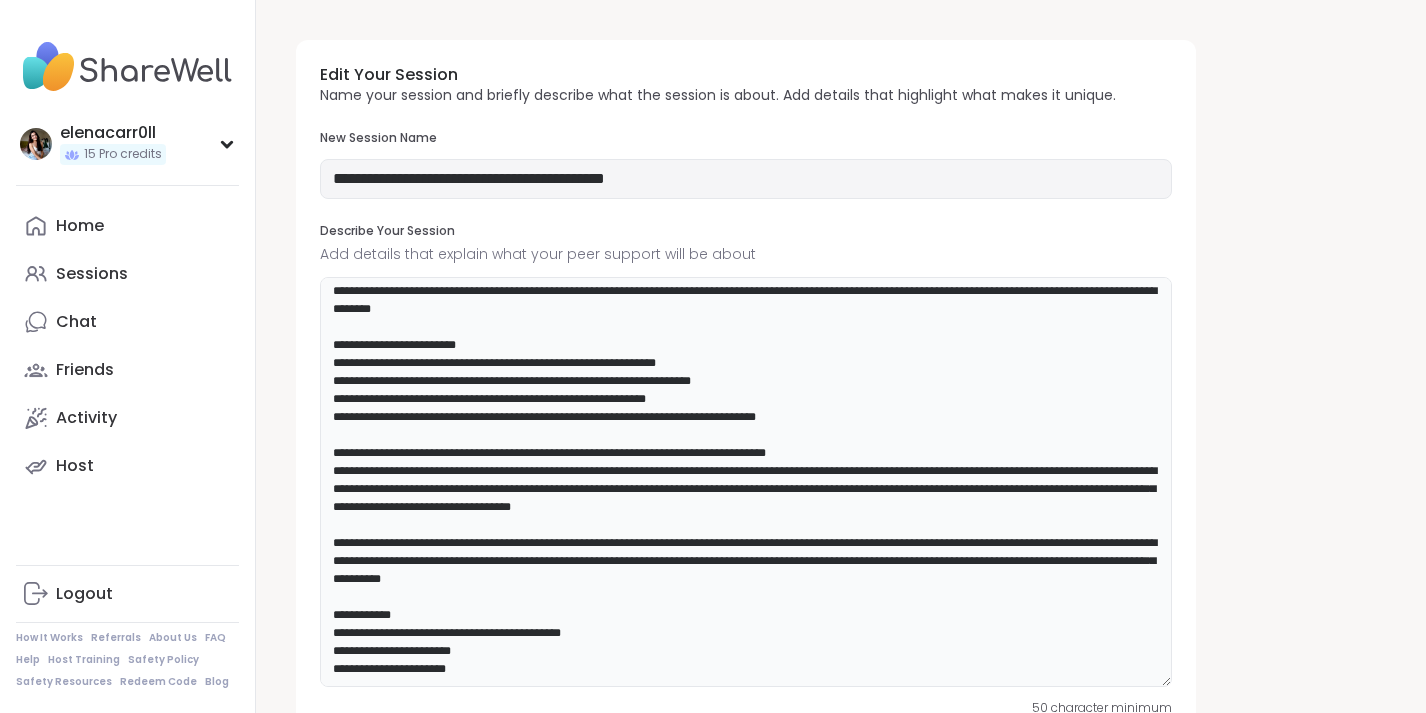 type on "**********" 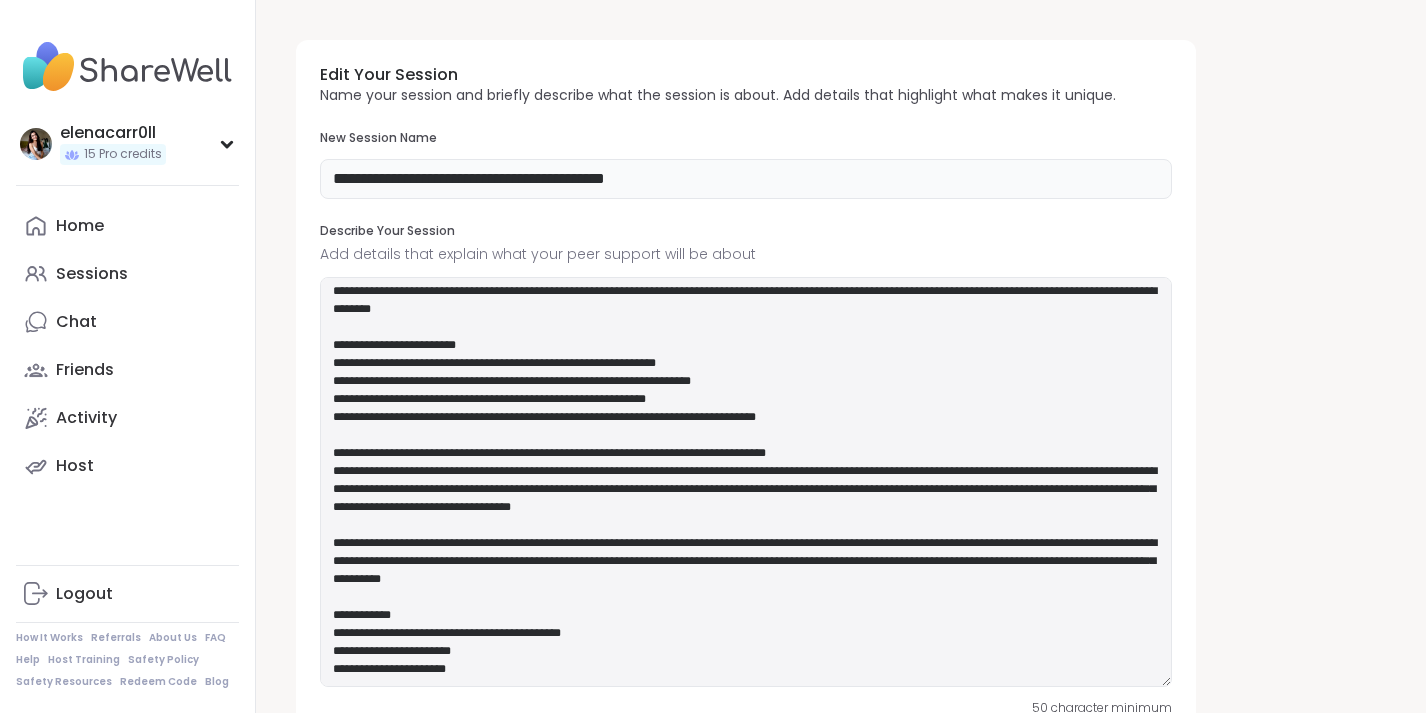 drag, startPoint x: 745, startPoint y: 173, endPoint x: 493, endPoint y: 171, distance: 252.00793 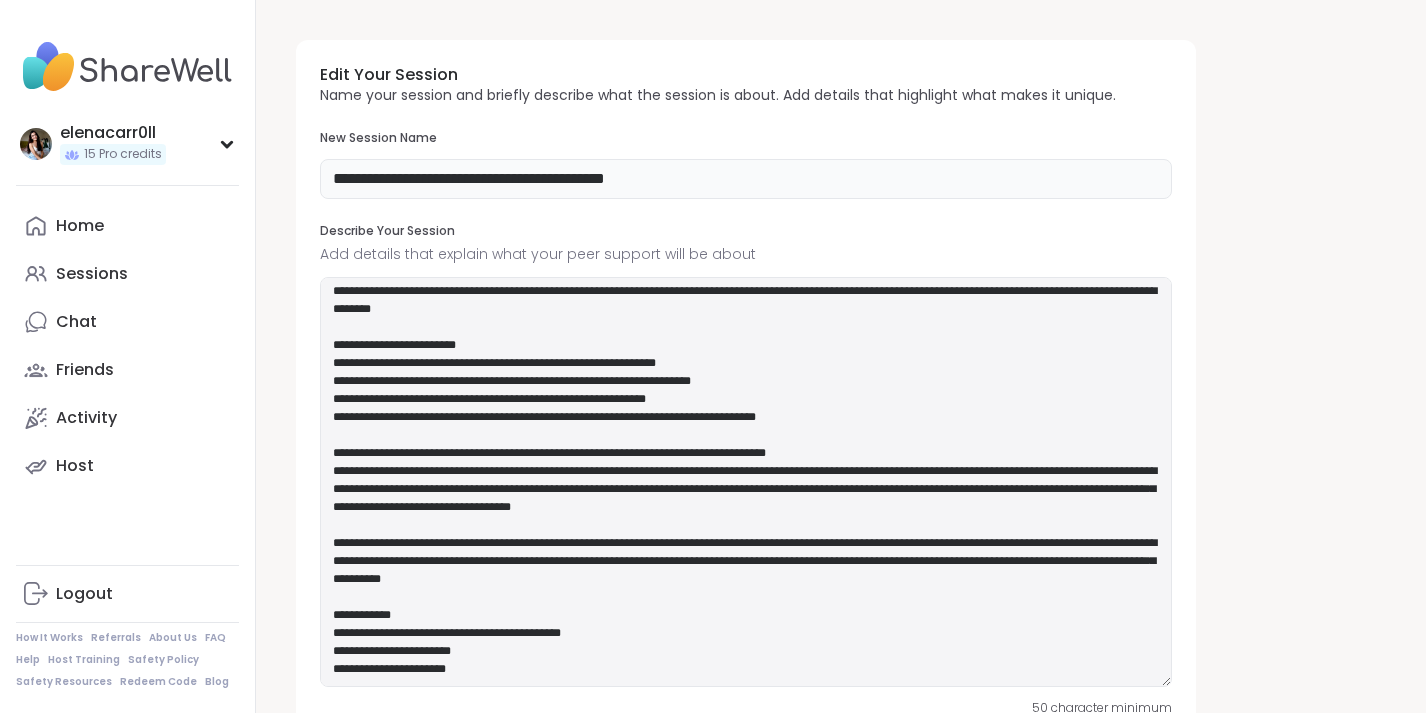 click on "**********" at bounding box center (746, 179) 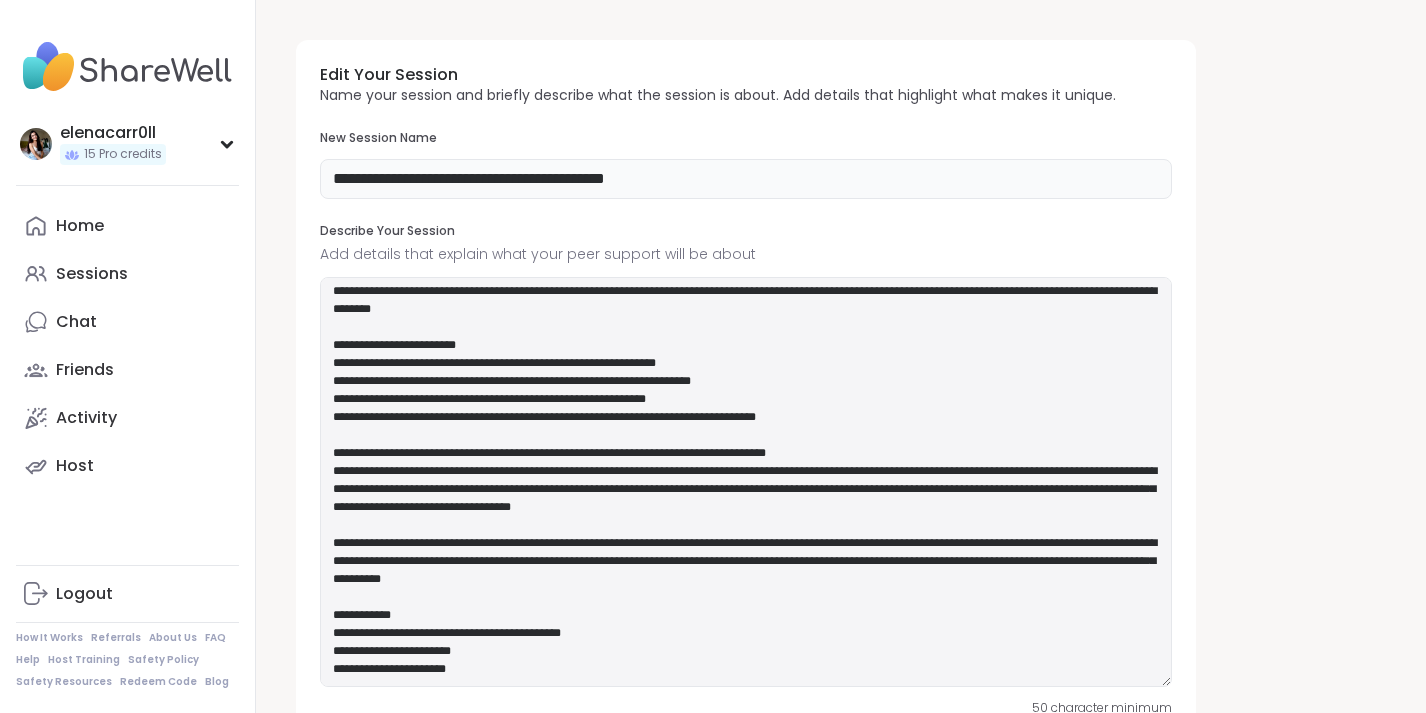 drag, startPoint x: 765, startPoint y: 177, endPoint x: 492, endPoint y: 173, distance: 273.0293 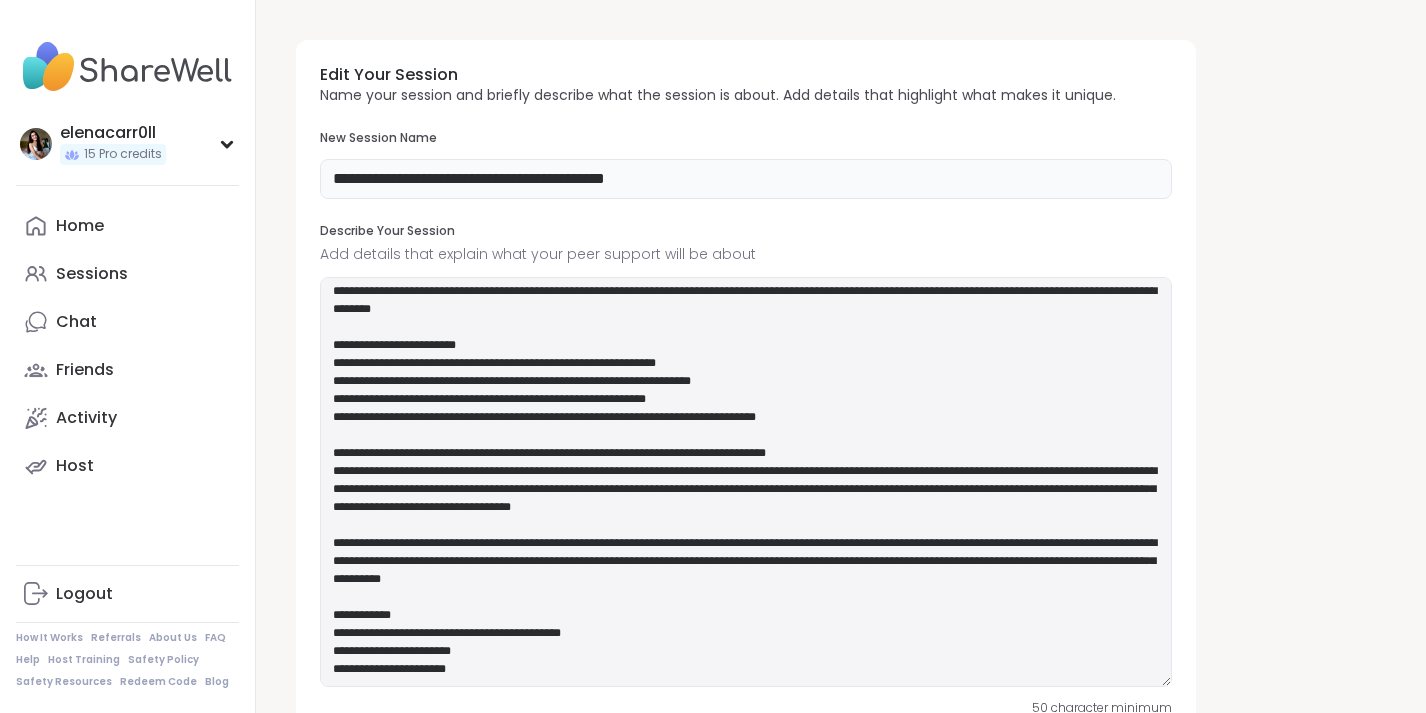 click on "**********" at bounding box center (746, 179) 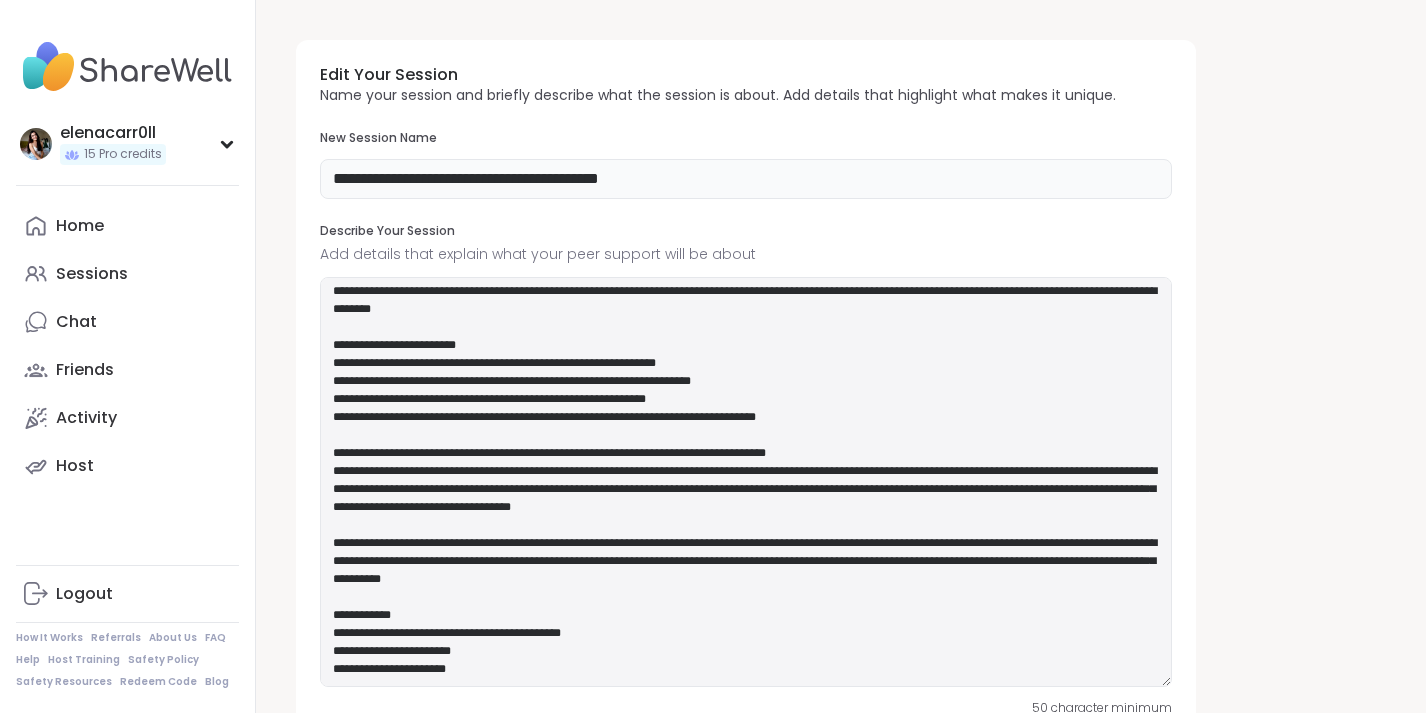 type on "**********" 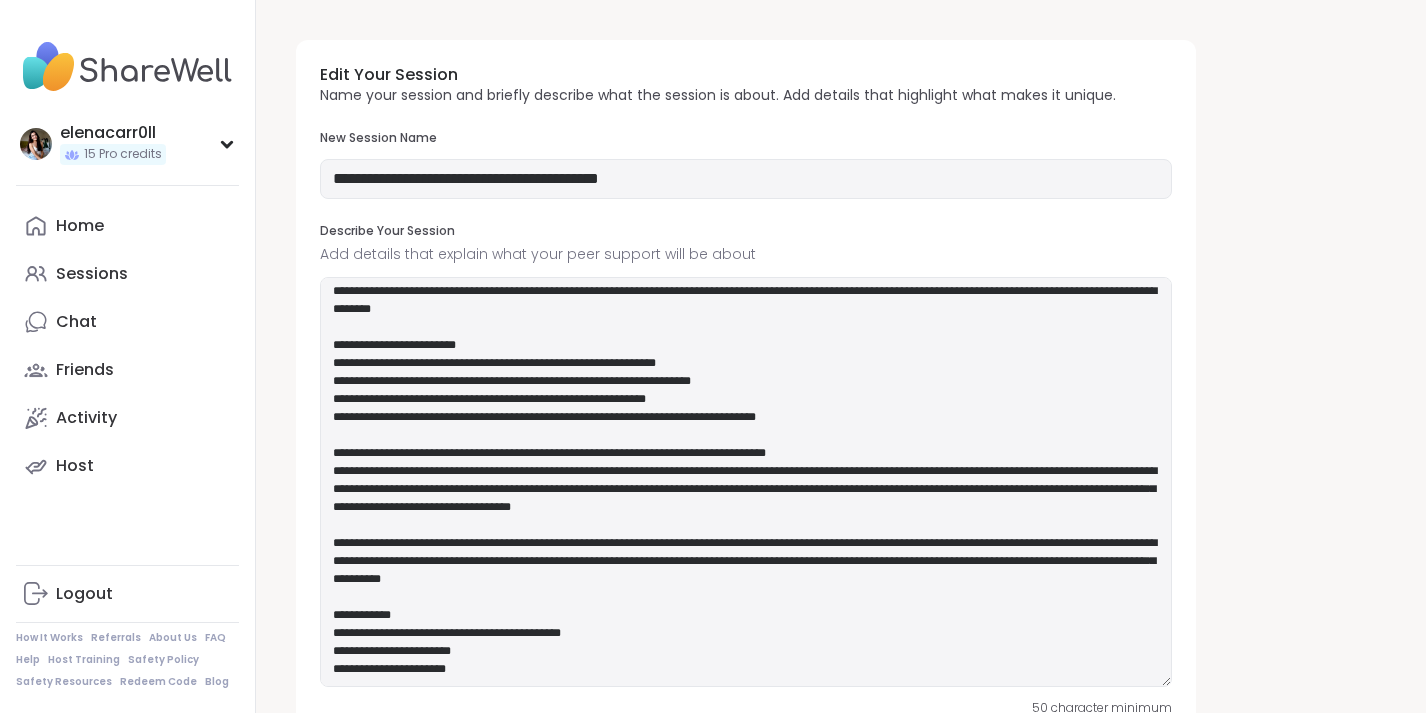 click on "Edit Your Session Name your session and briefly describe what the session is about. Add details that highlight what makes it unique. New Session Name   Describe Your Session   Add details that explain what your peer support will be about 50 character minimum Choose Topics for Your Session (up to 3)   Autism, Diagnoses, Identity Select a Cover Image (optional)   Change image Remove image" at bounding box center [746, 553] 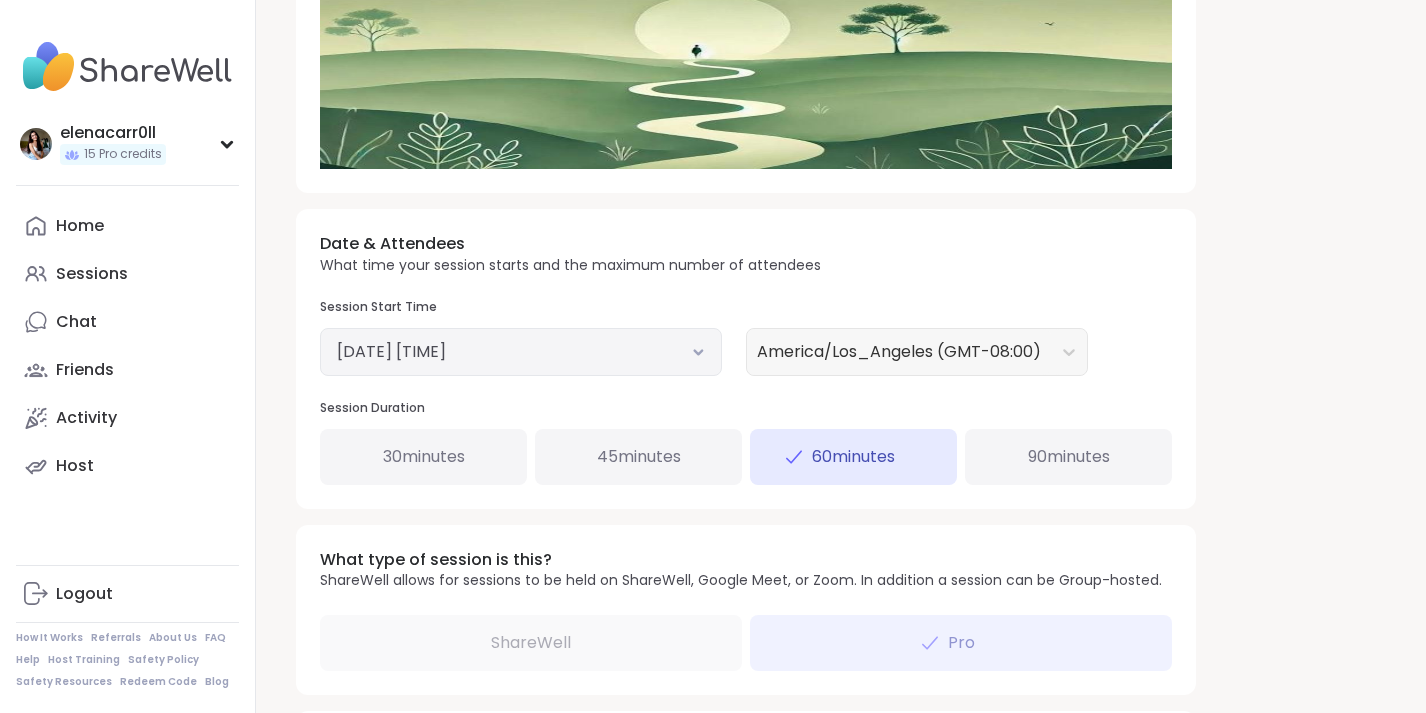 scroll, scrollTop: 1358, scrollLeft: 0, axis: vertical 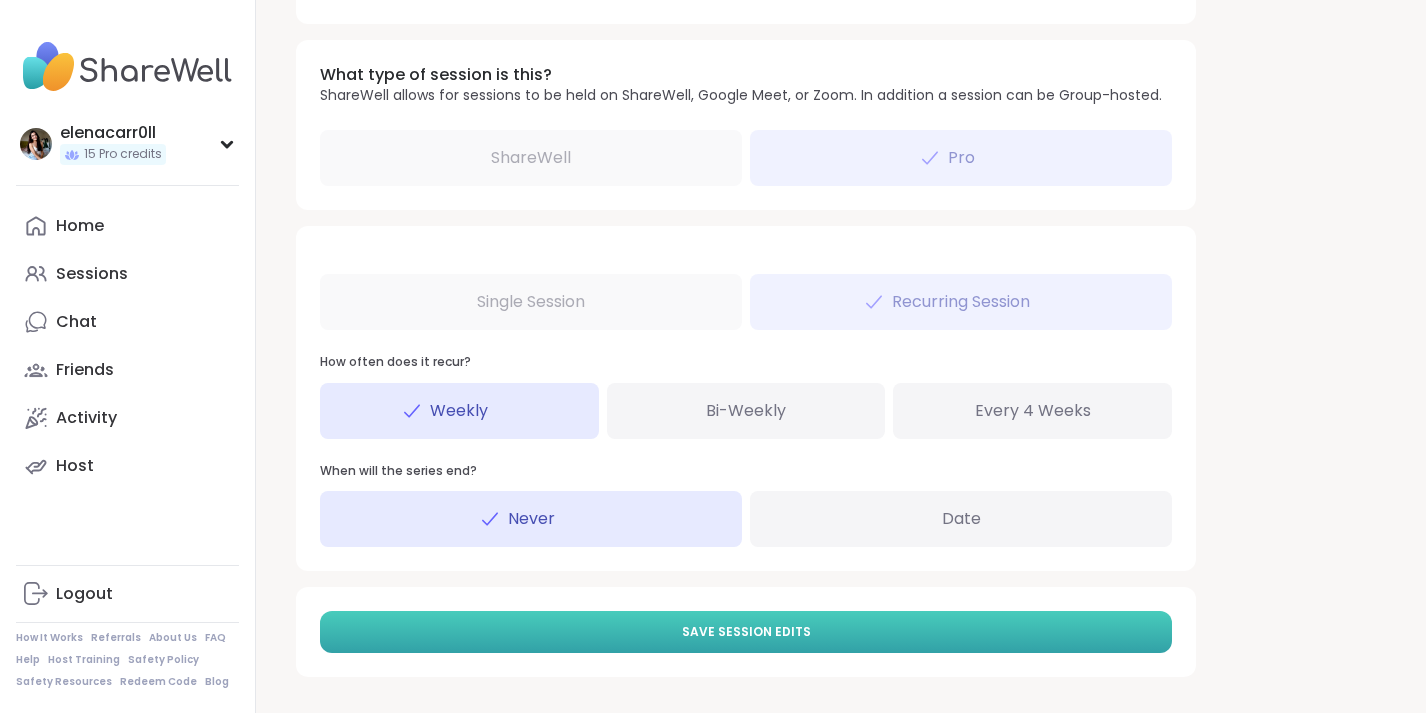 click on "Save Session Edits" at bounding box center (746, 632) 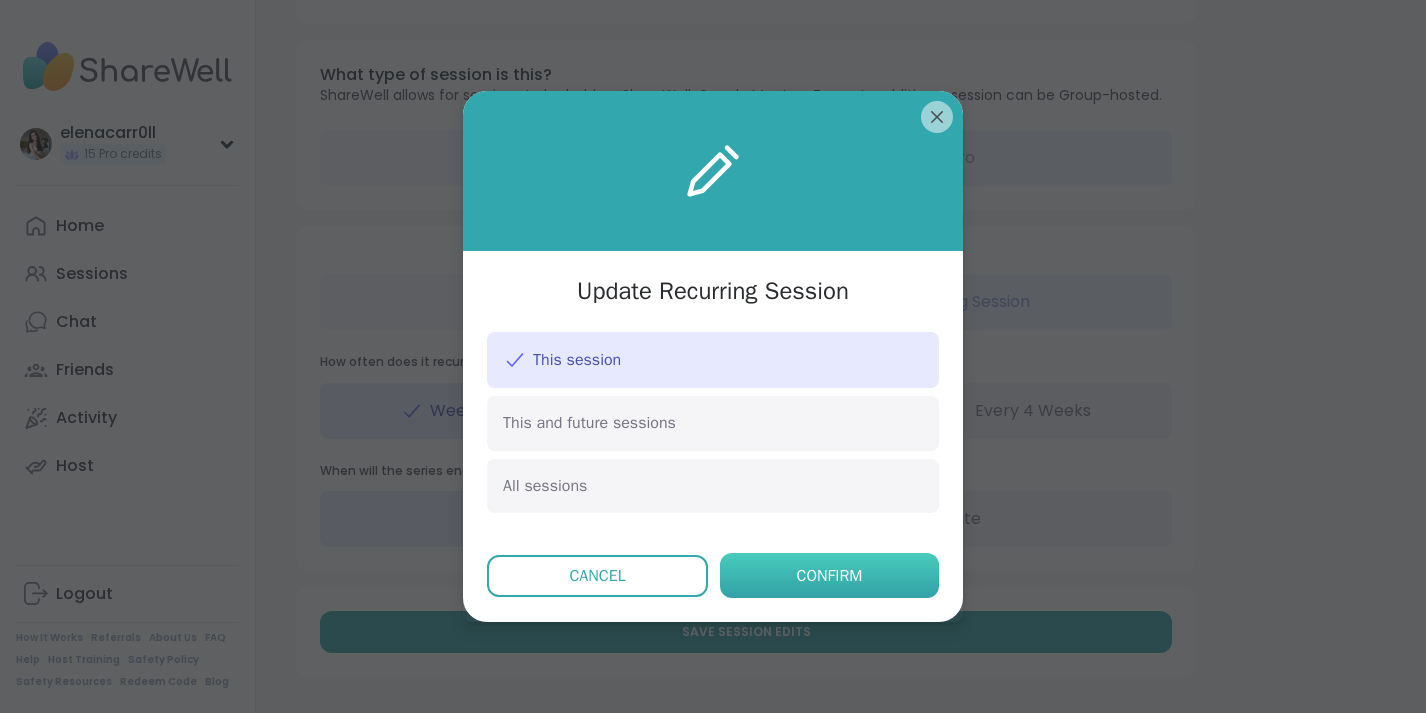 click on "Confirm" at bounding box center (830, 576) 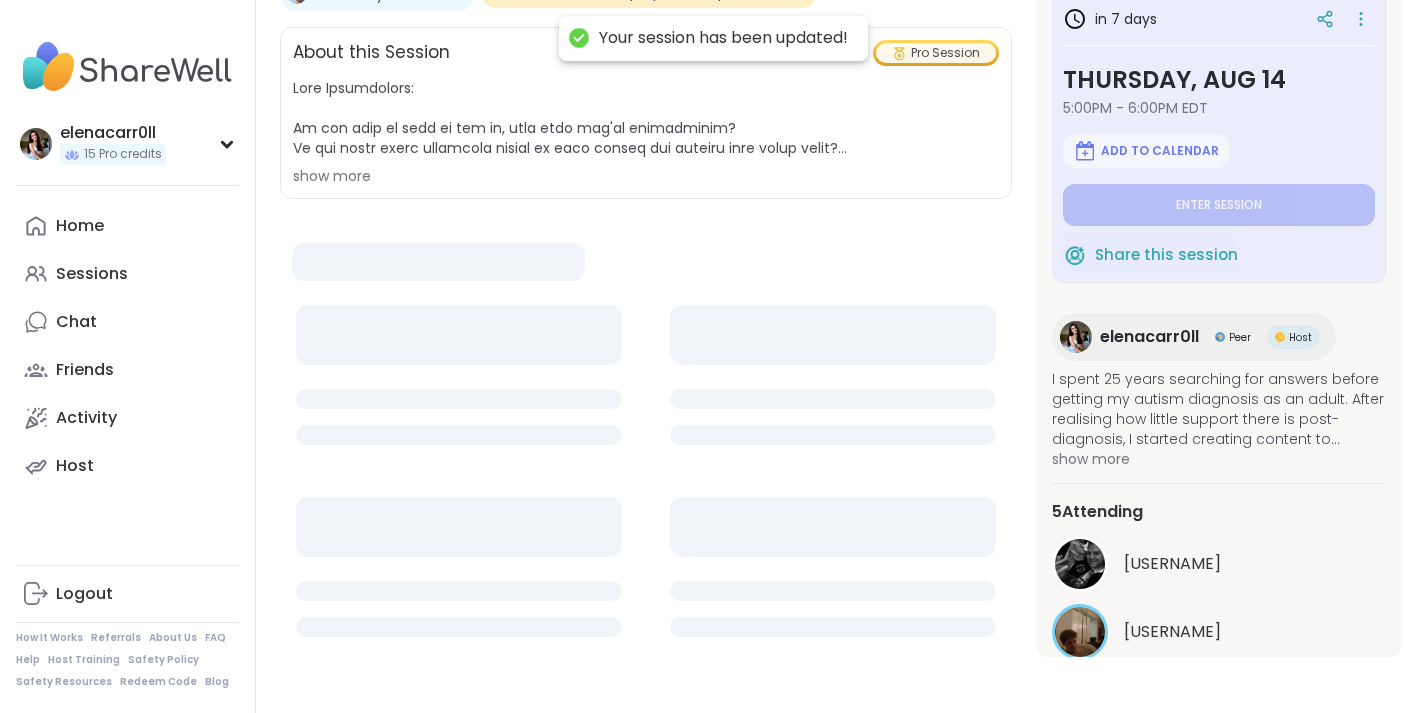 scroll, scrollTop: 0, scrollLeft: 0, axis: both 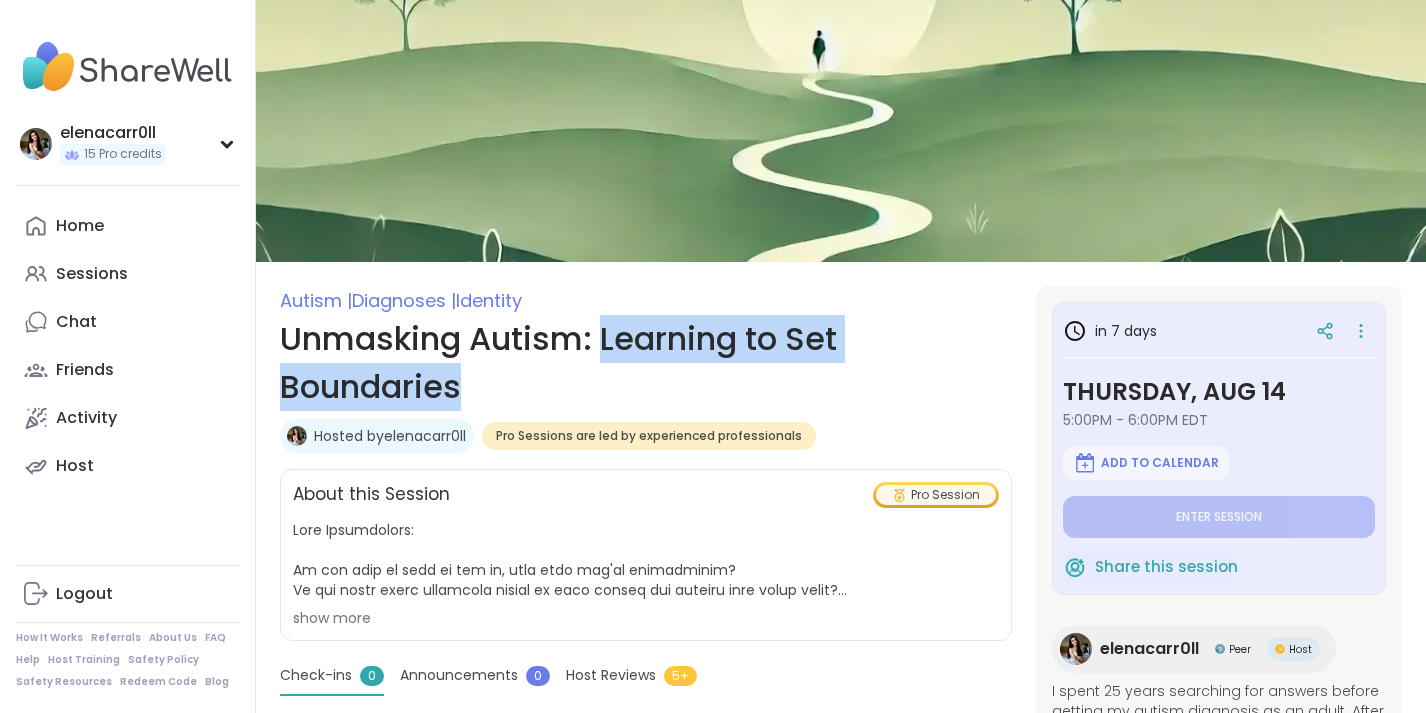 drag, startPoint x: 486, startPoint y: 393, endPoint x: 603, endPoint y: 330, distance: 132.8834 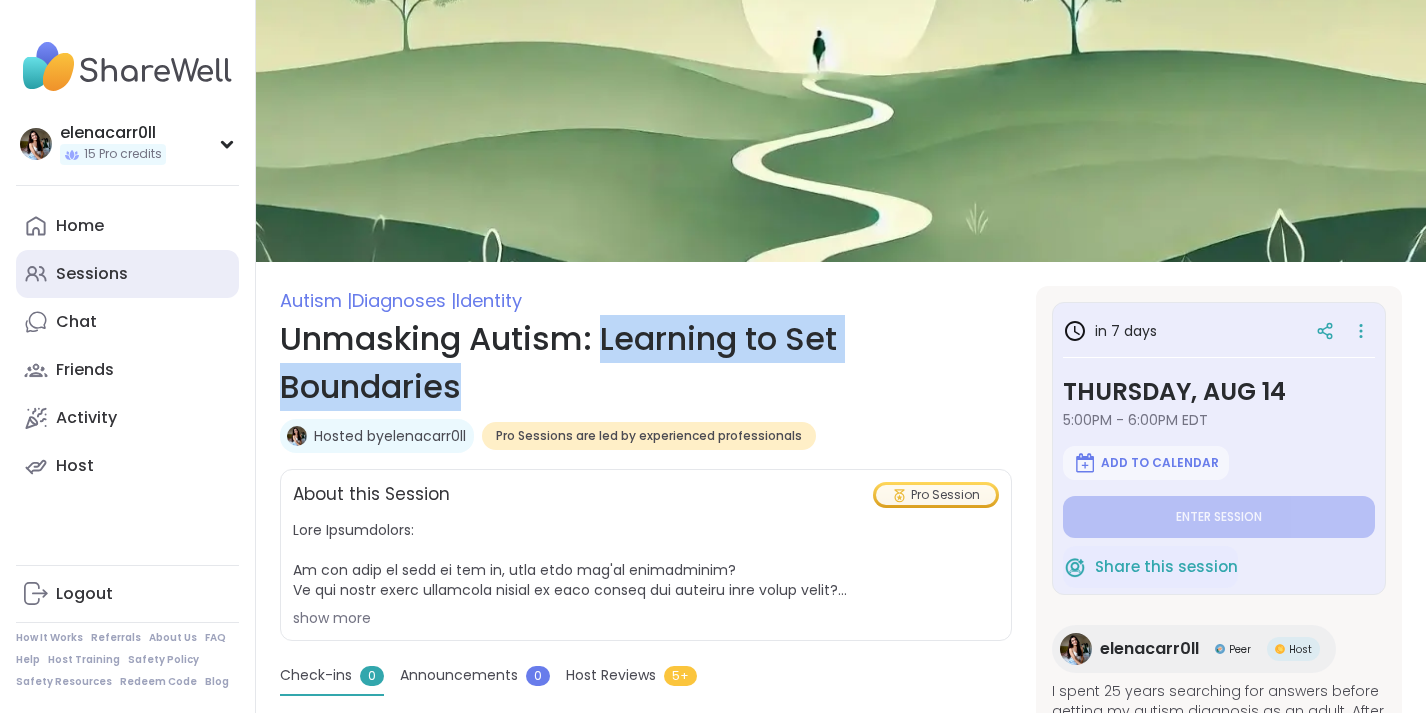 click on "Sessions" at bounding box center [127, 274] 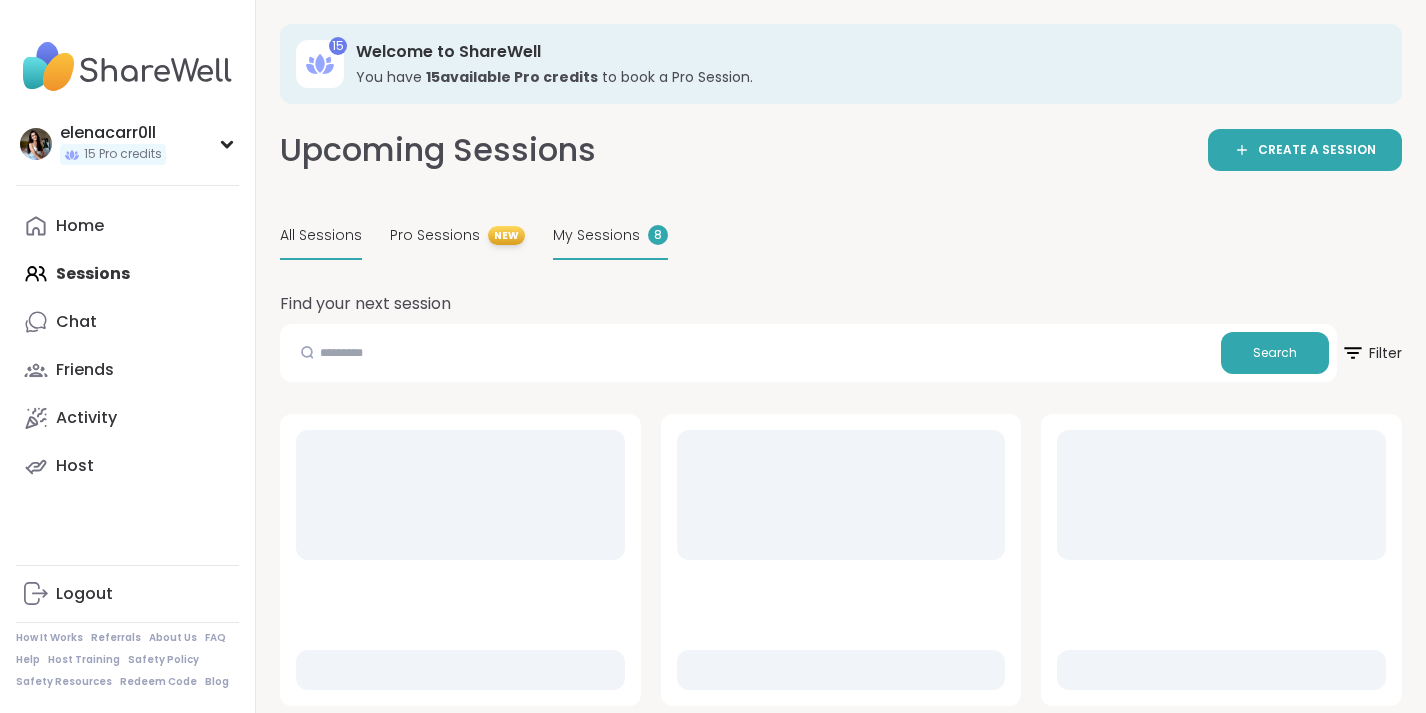 click on "My Sessions 8" at bounding box center (610, 236) 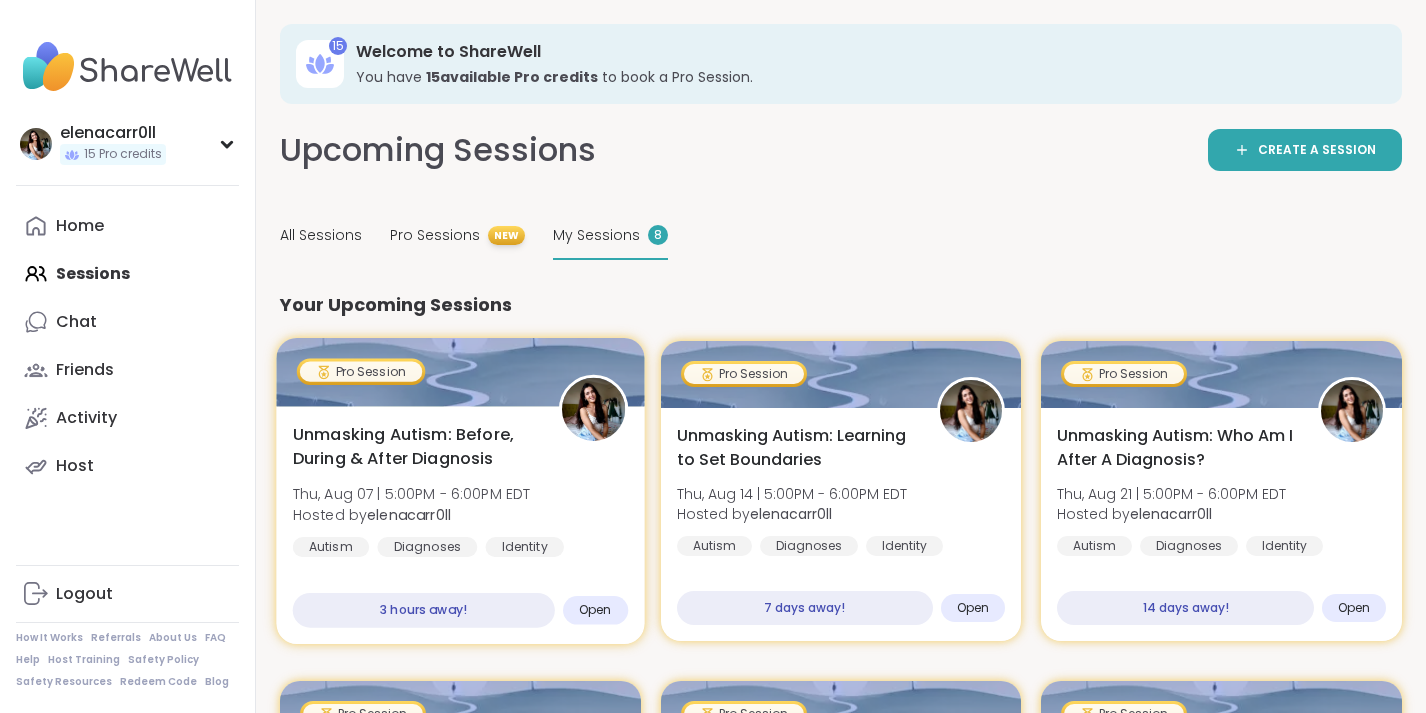 click on "Unmasking Autism: Before, During & After Diagnosis" at bounding box center (414, 447) 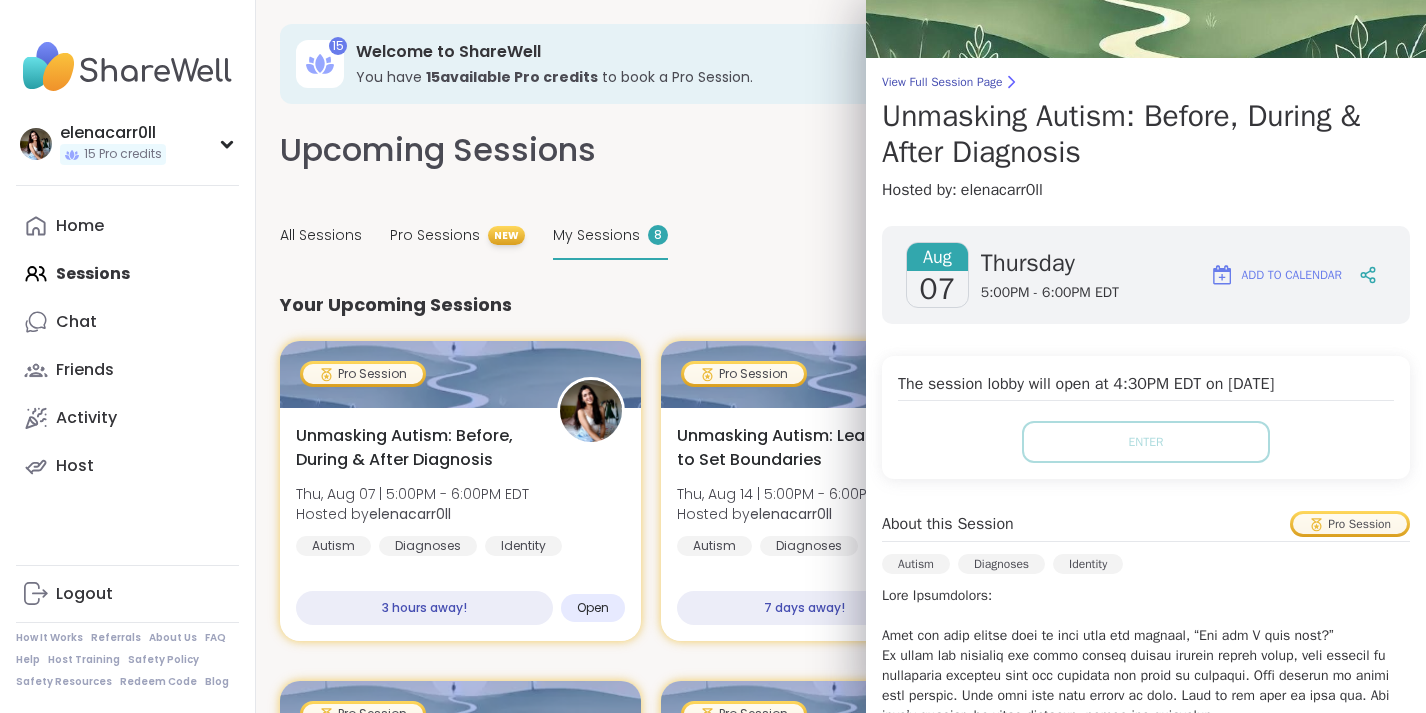 scroll, scrollTop: 0, scrollLeft: 0, axis: both 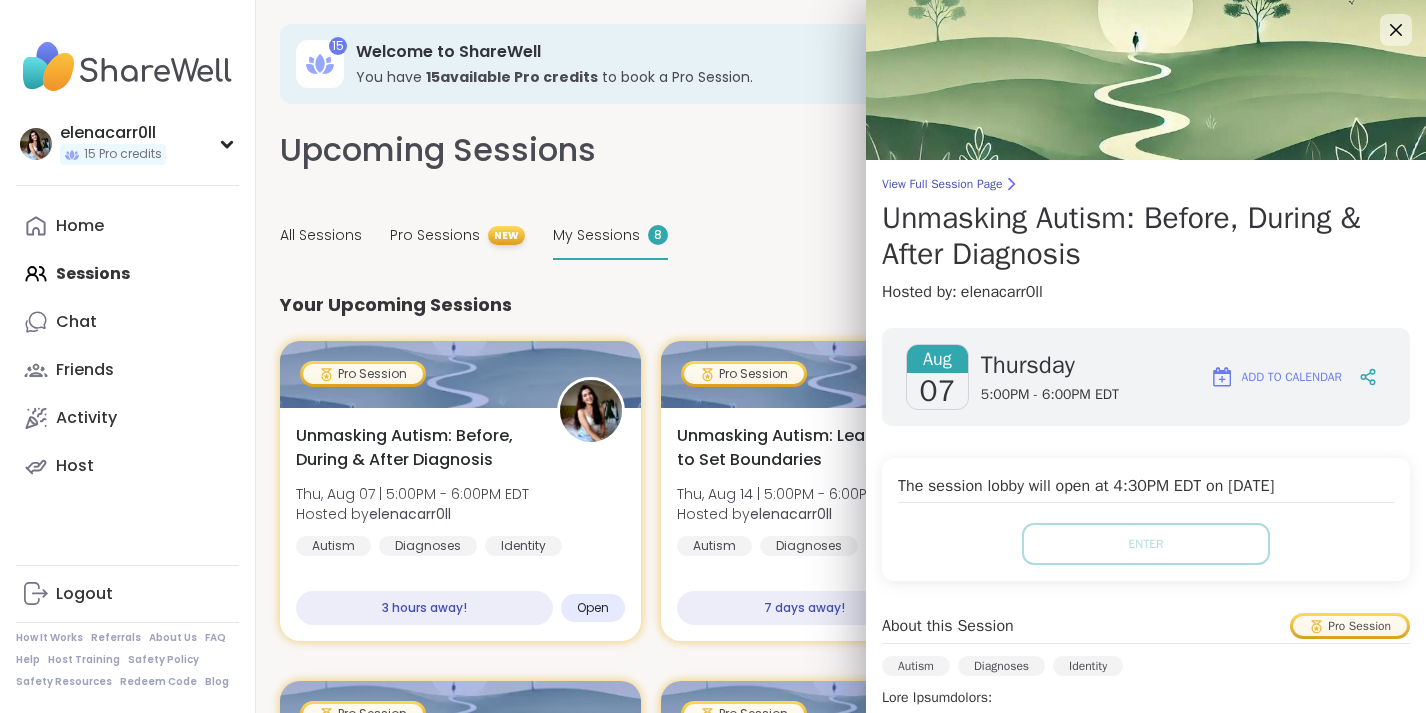 click on "All Sessions Pro Sessions NEW My Sessions 8" at bounding box center (841, 236) 